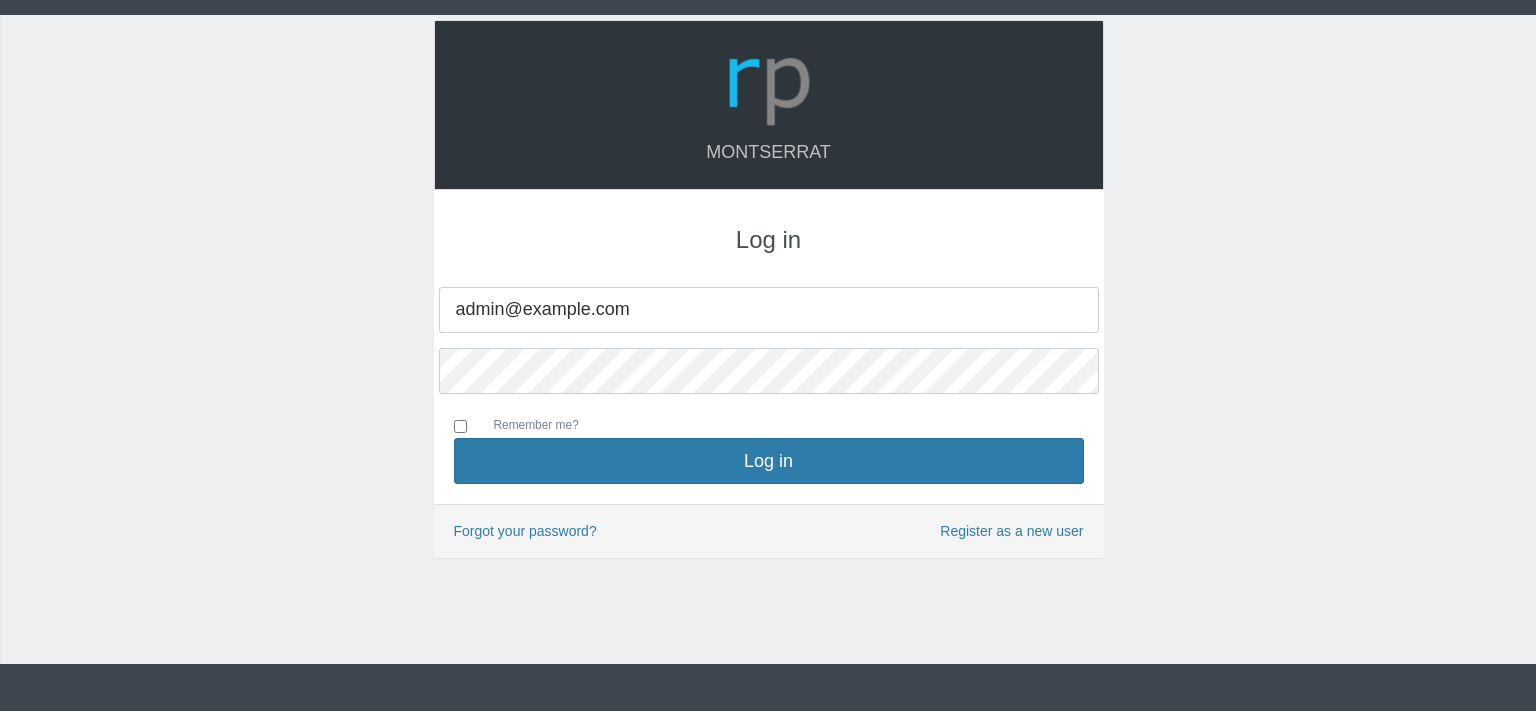 scroll, scrollTop: 0, scrollLeft: 0, axis: both 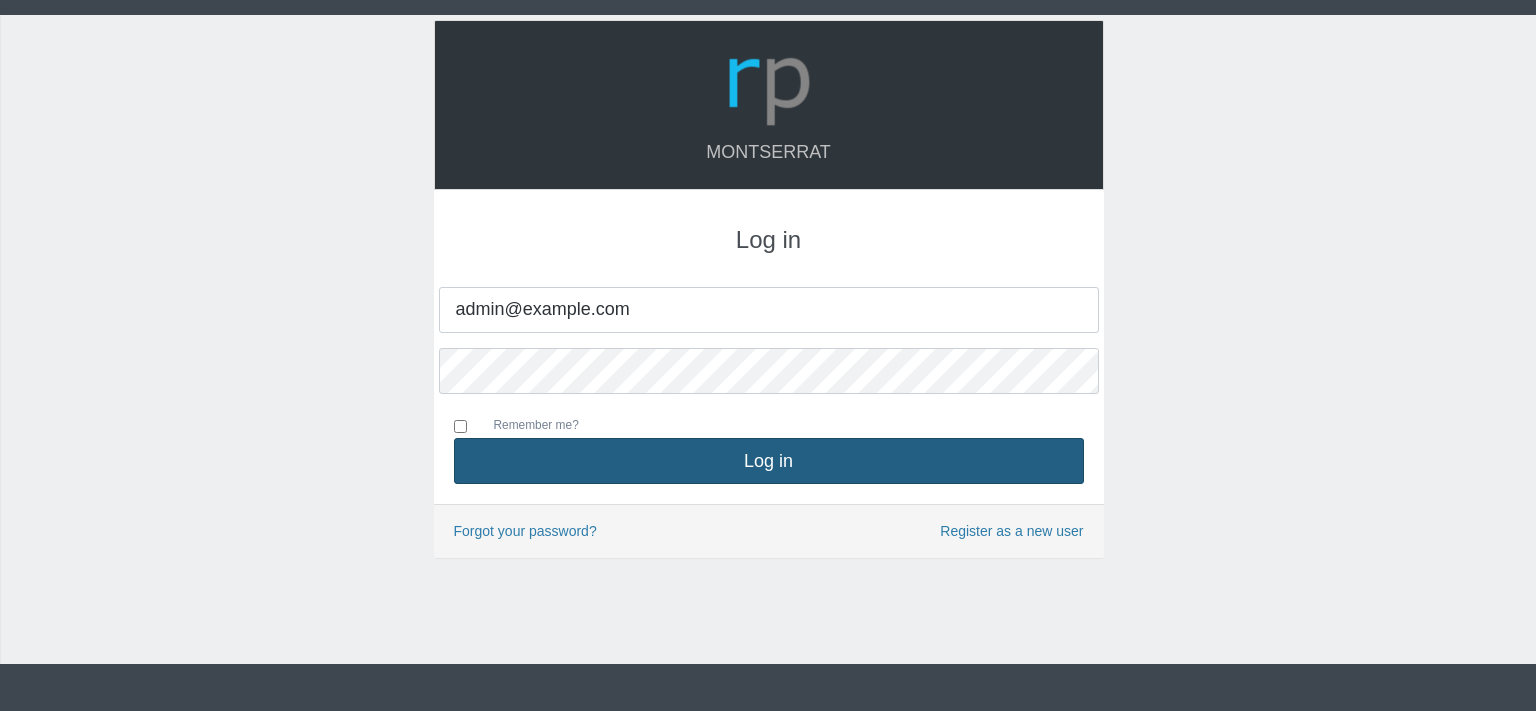 click on "Log in" at bounding box center (769, 461) 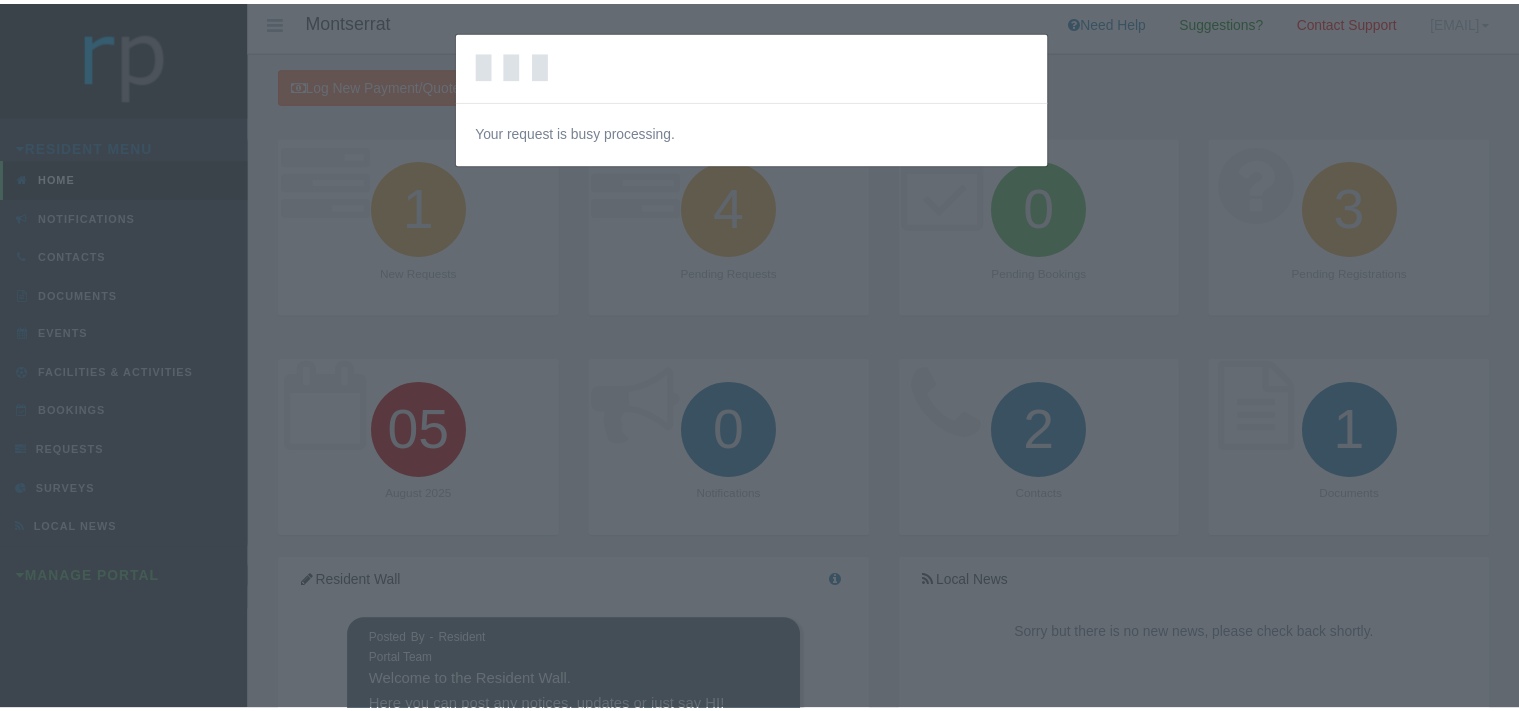 scroll, scrollTop: 0, scrollLeft: 0, axis: both 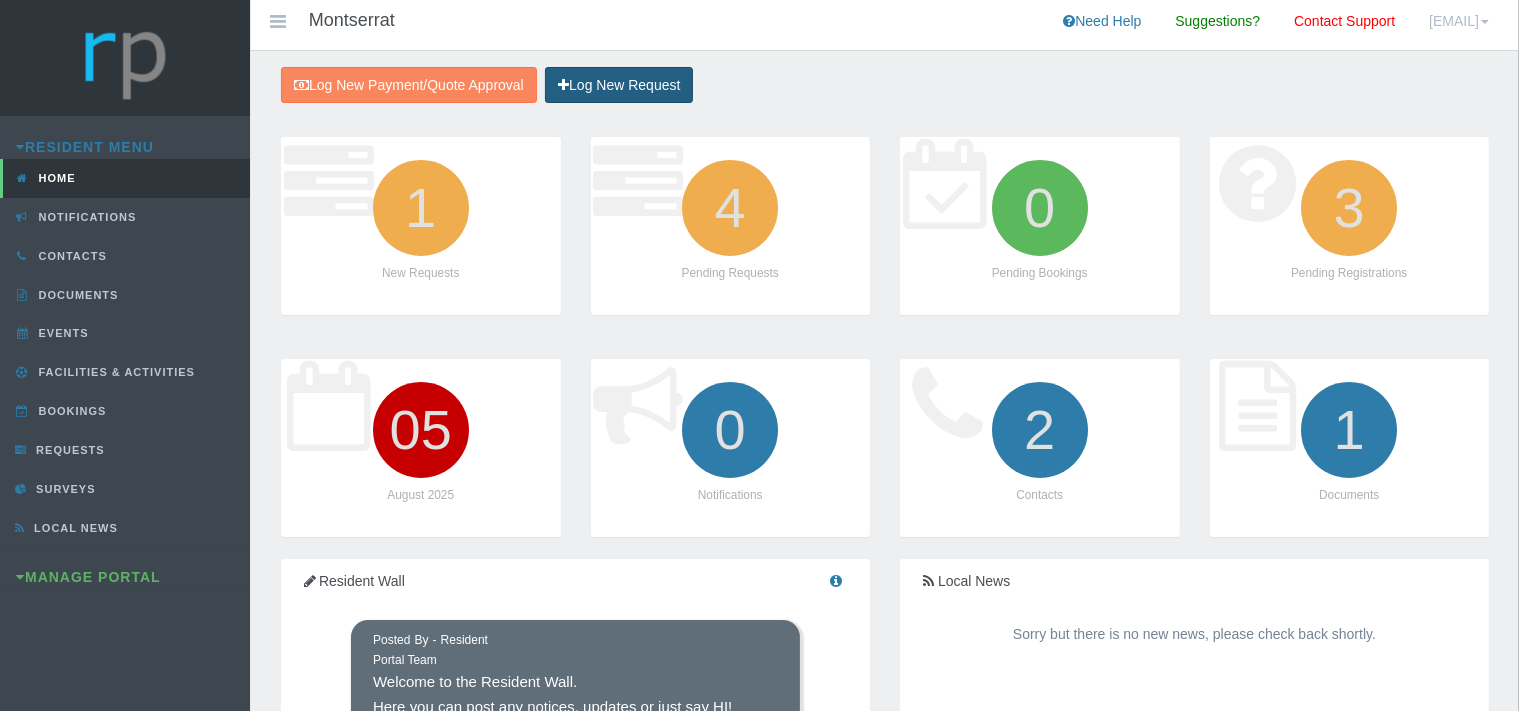 click on "Log New Request" at bounding box center (619, 85) 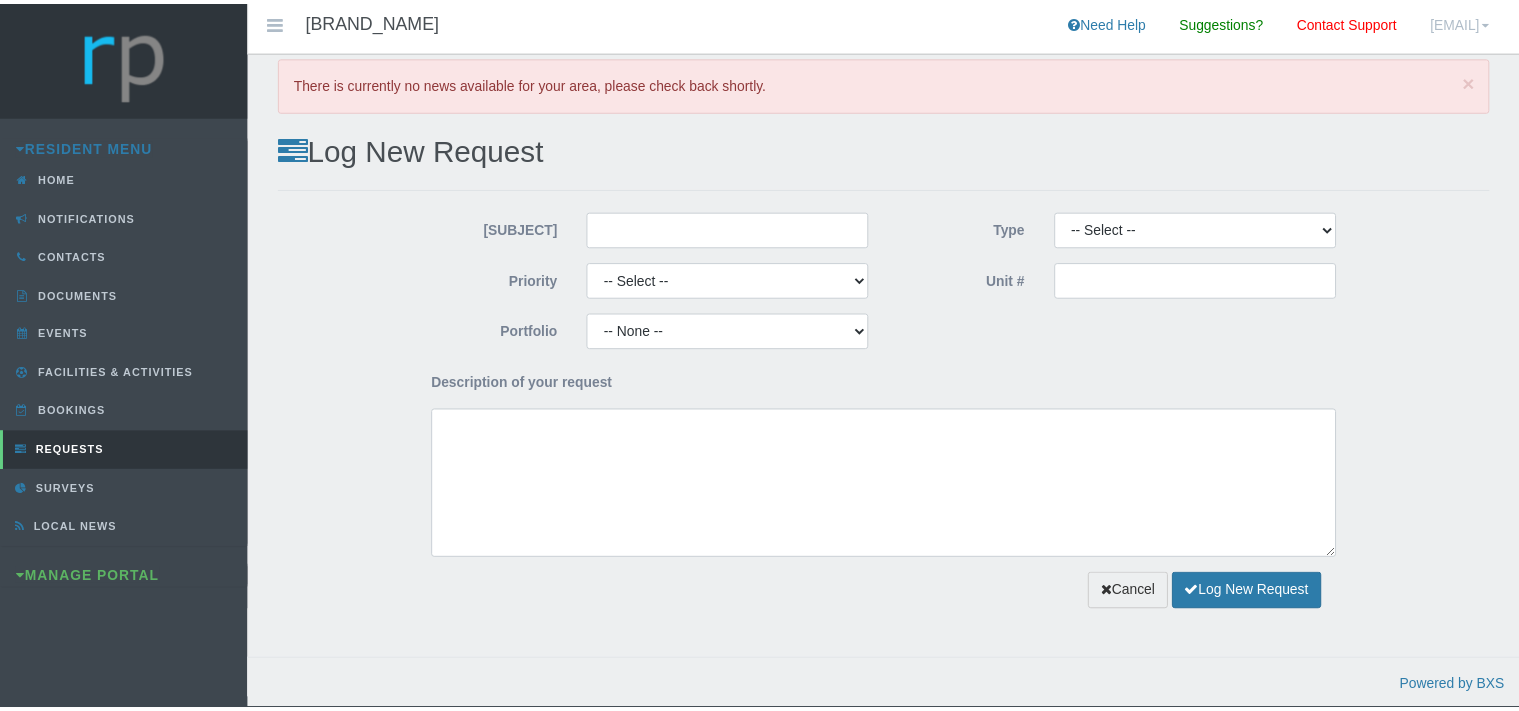 scroll, scrollTop: 0, scrollLeft: 0, axis: both 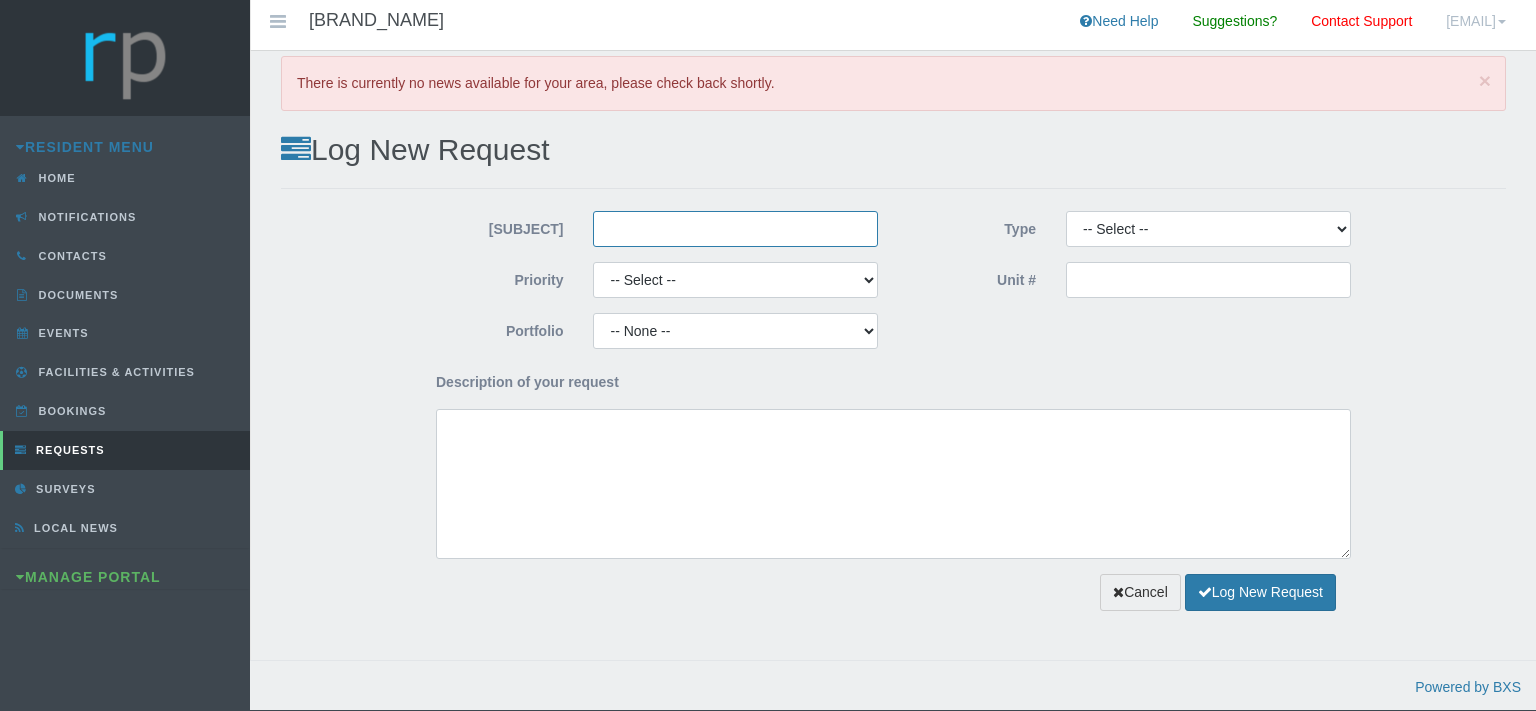 click on "[SUBJECT]" at bounding box center [735, 229] 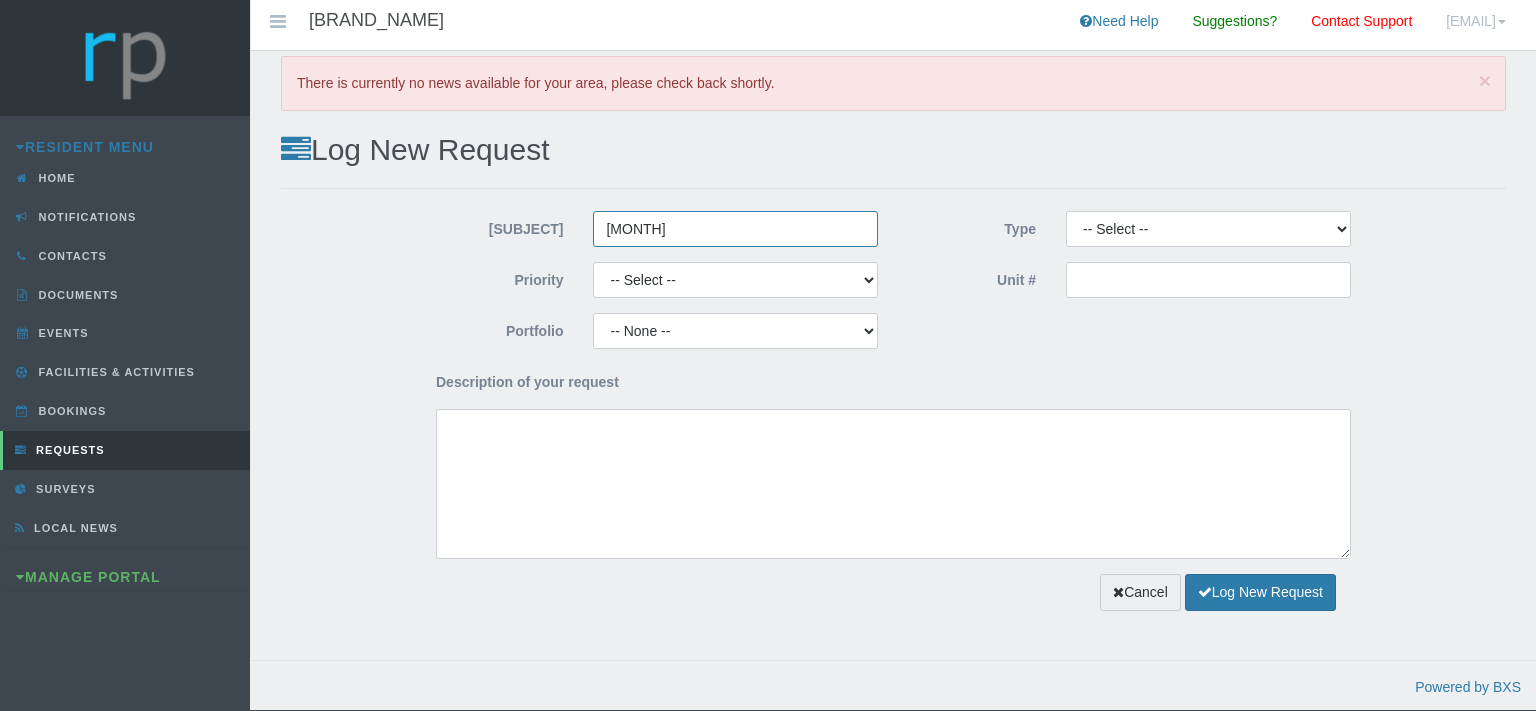 click on "[MONTH]" at bounding box center [735, 229] 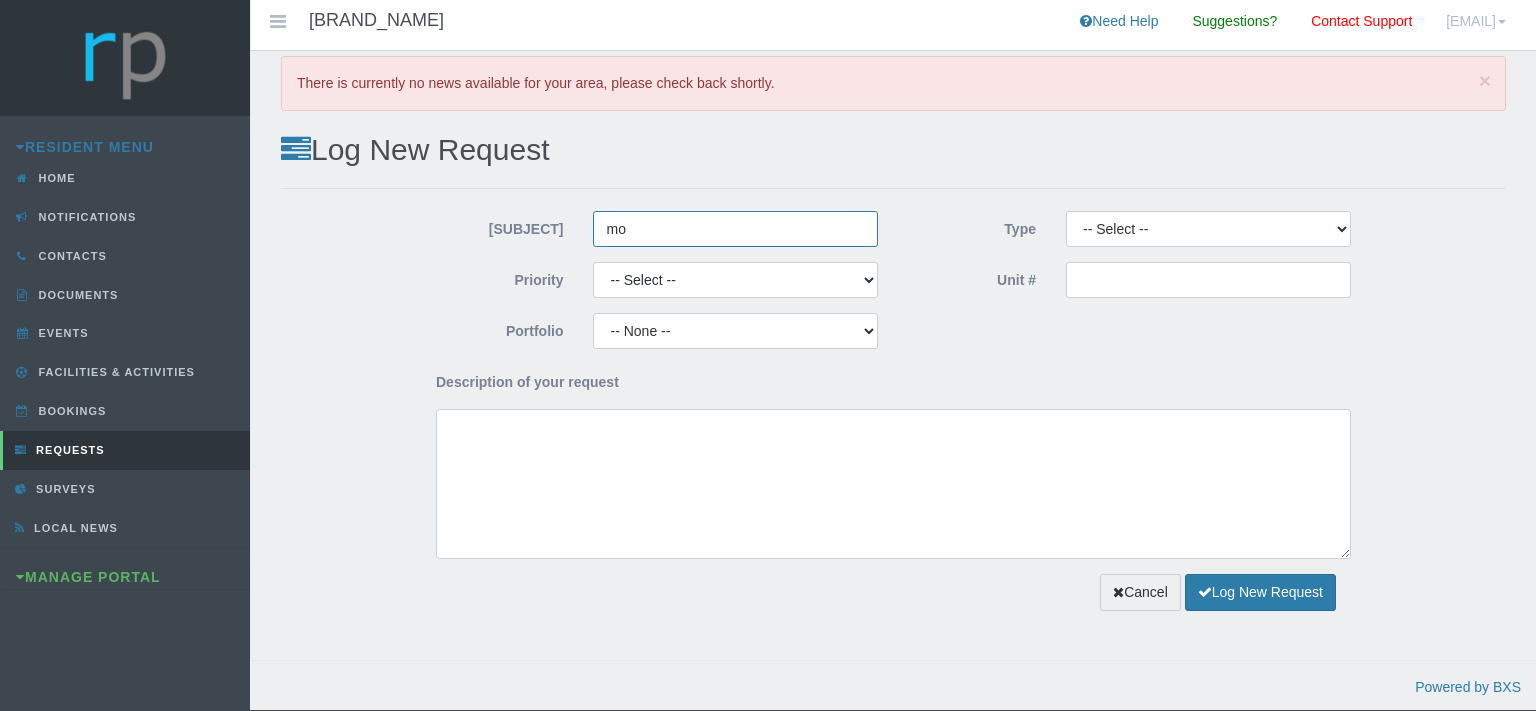type on "m" 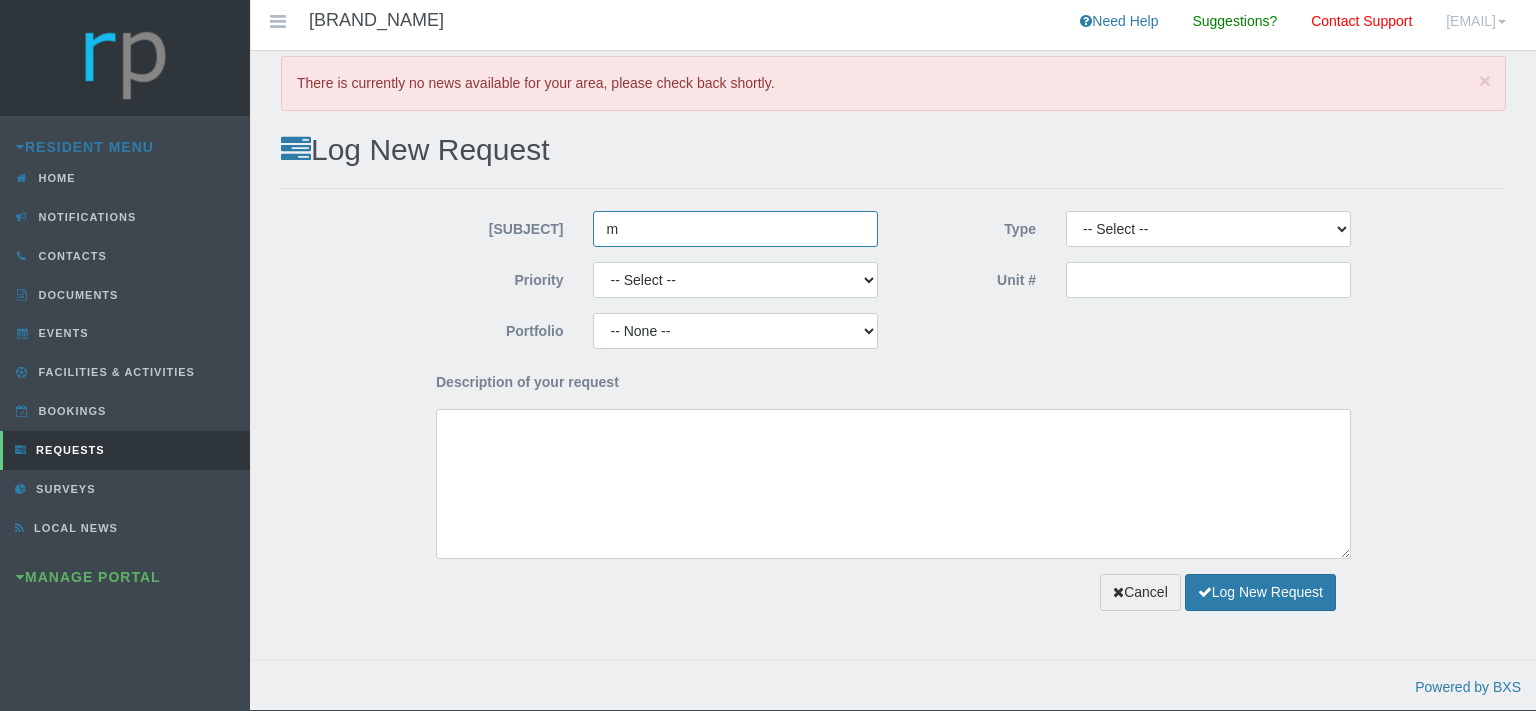 type 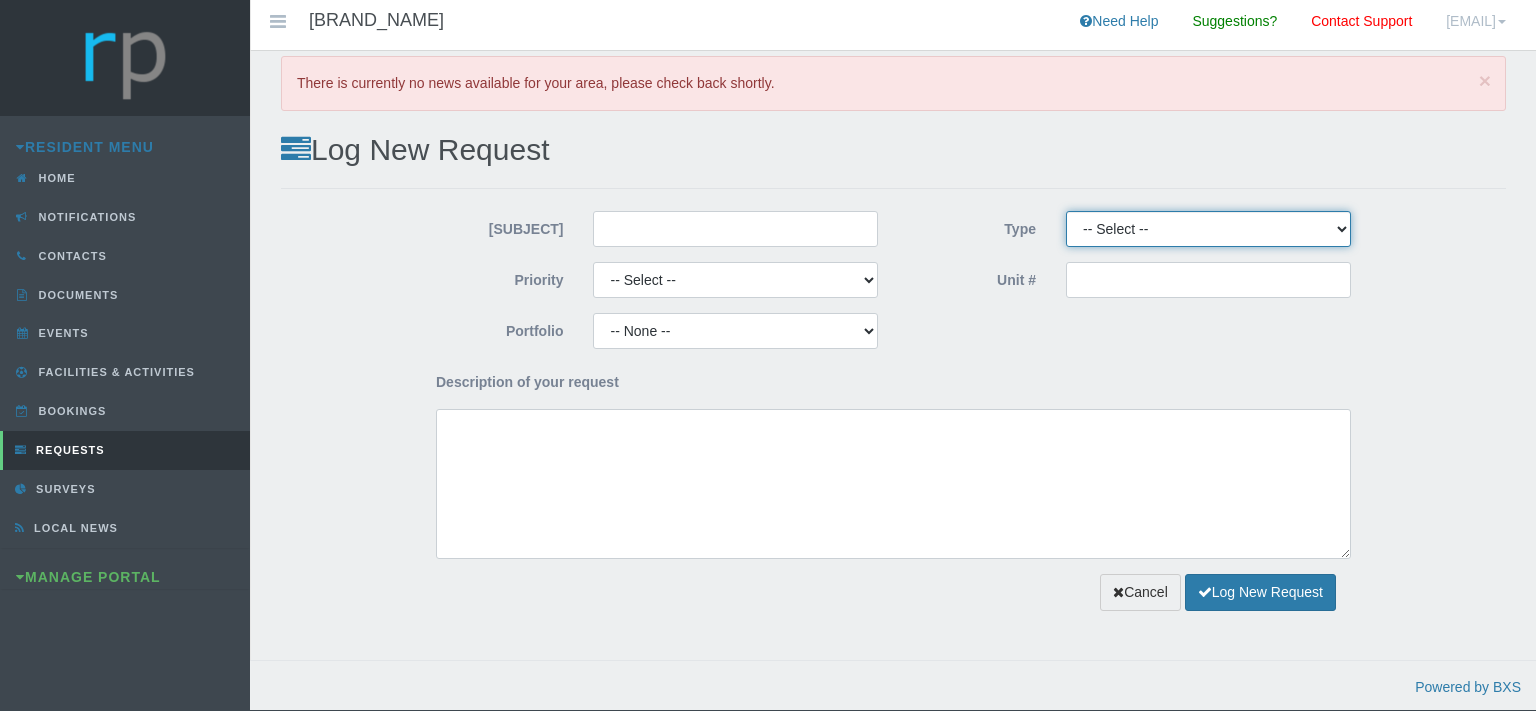 click on "-- Select --
Complaint
Compliment
Enquiry
Request for maintenance
Other (not listed)
Payment Approval
Quote Approval
Suggestion" at bounding box center (1208, 229) 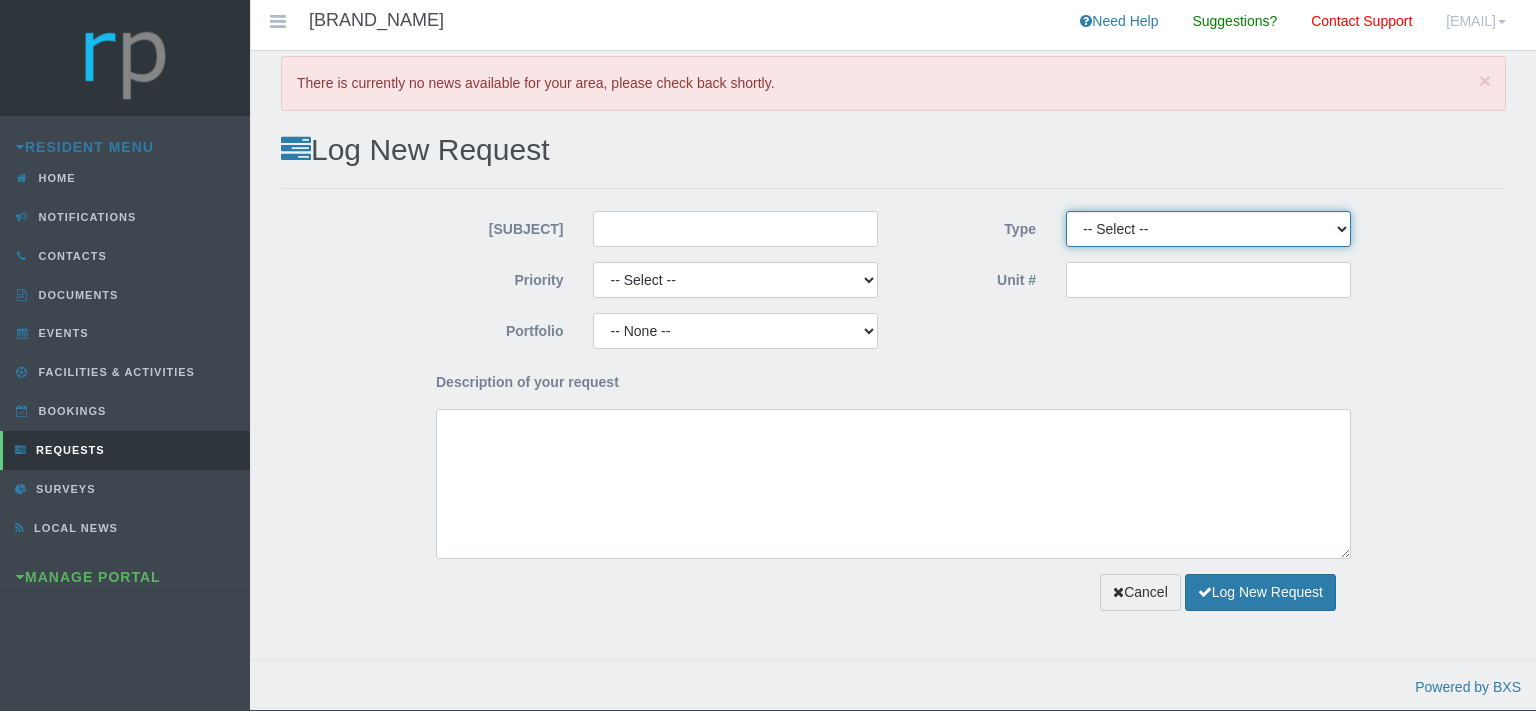 select on "QUOTE" 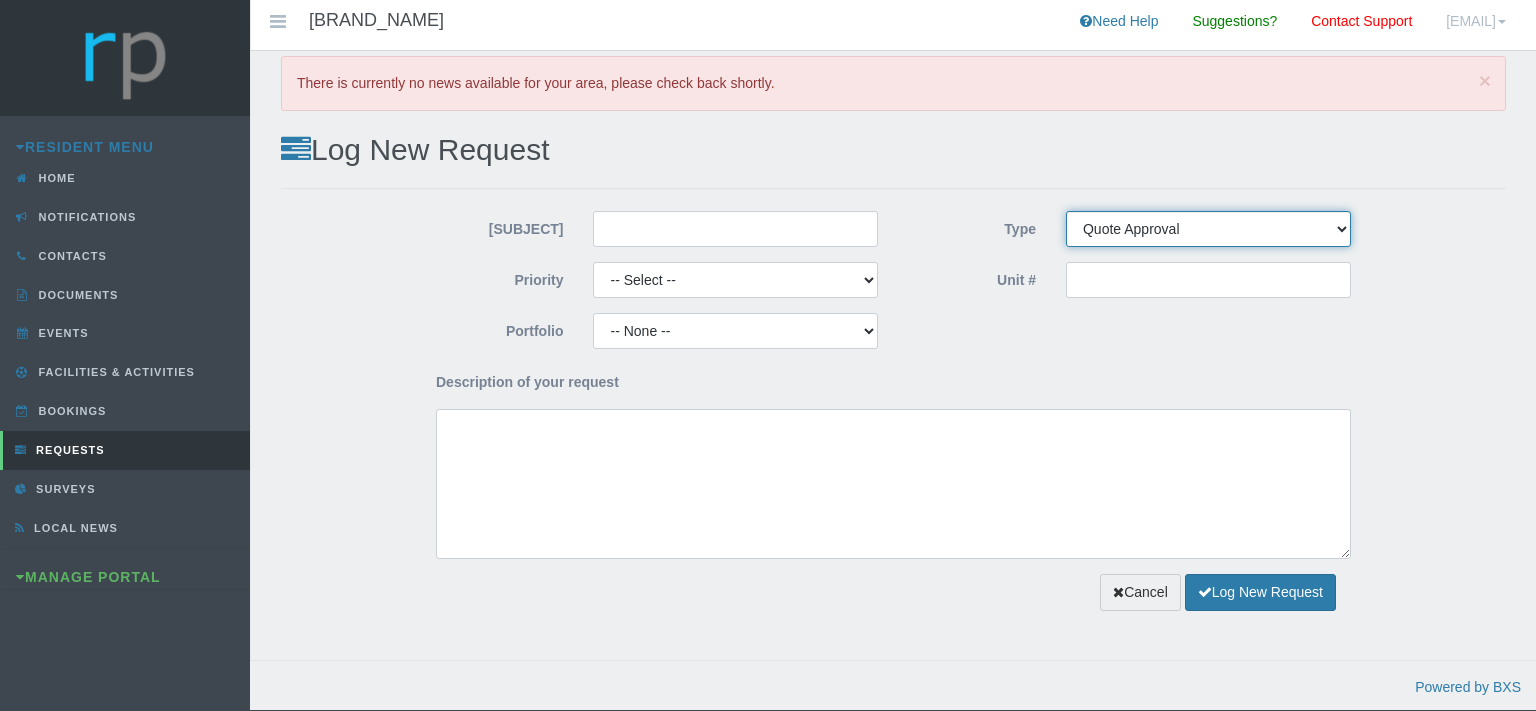 click on "Quote Approval" at bounding box center (0, 0) 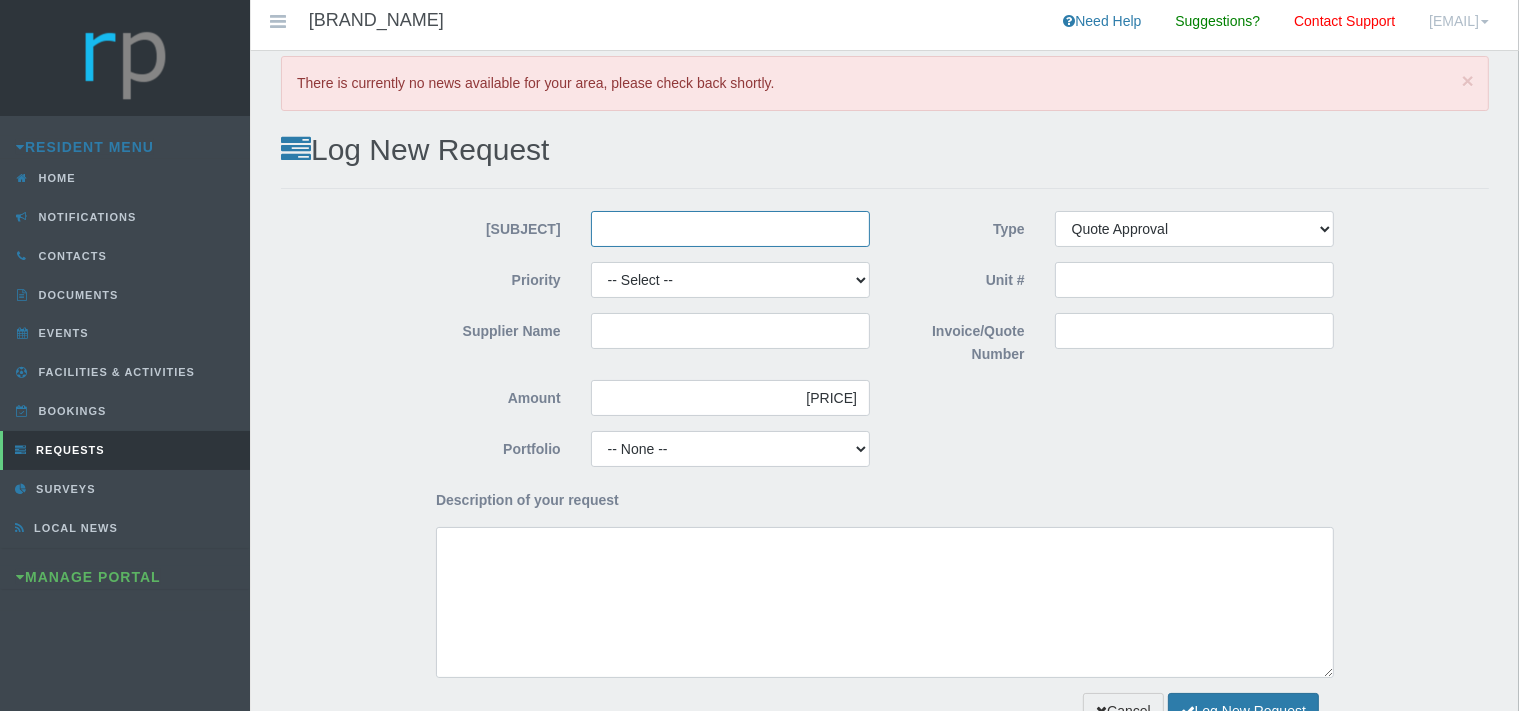 click on "[SUBJECT]" at bounding box center (730, 229) 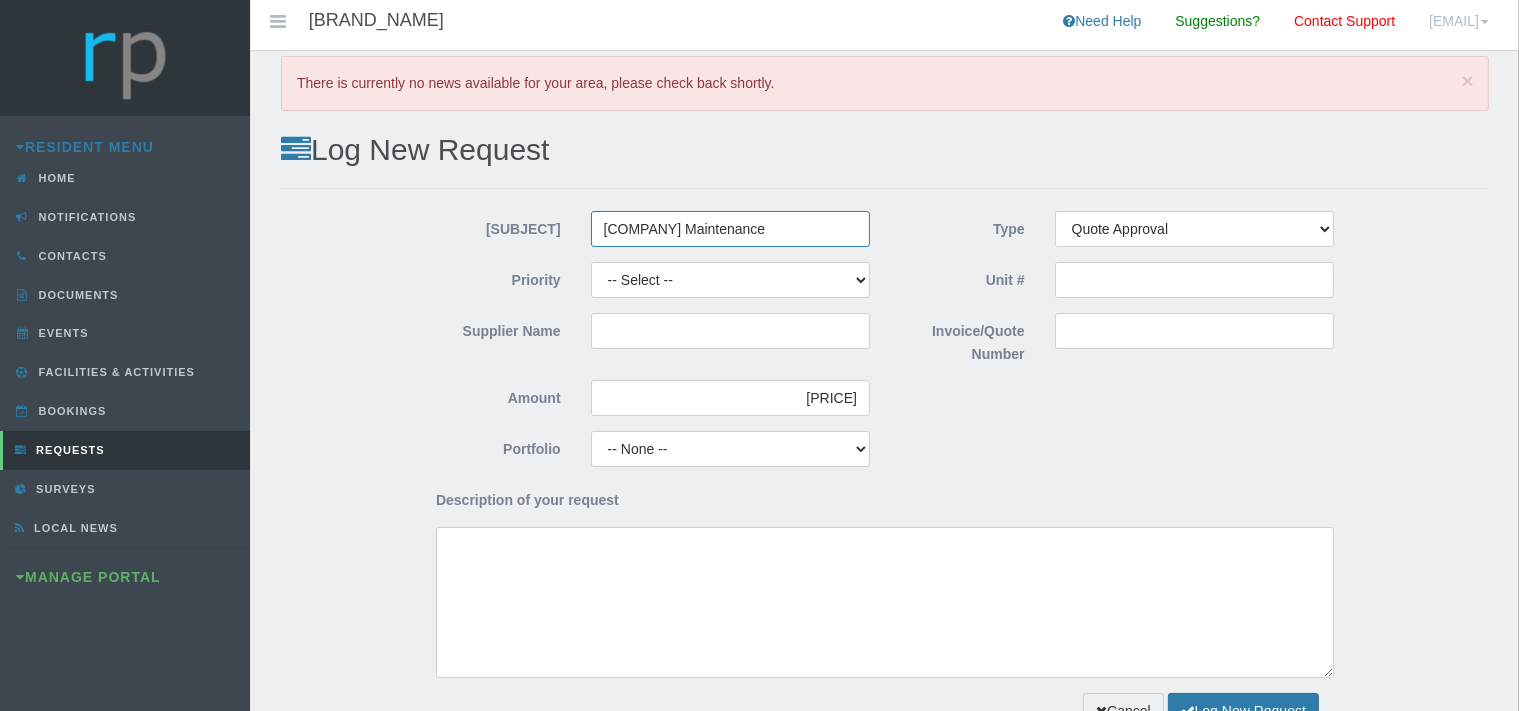 type on "[COMPANY] Maintenance" 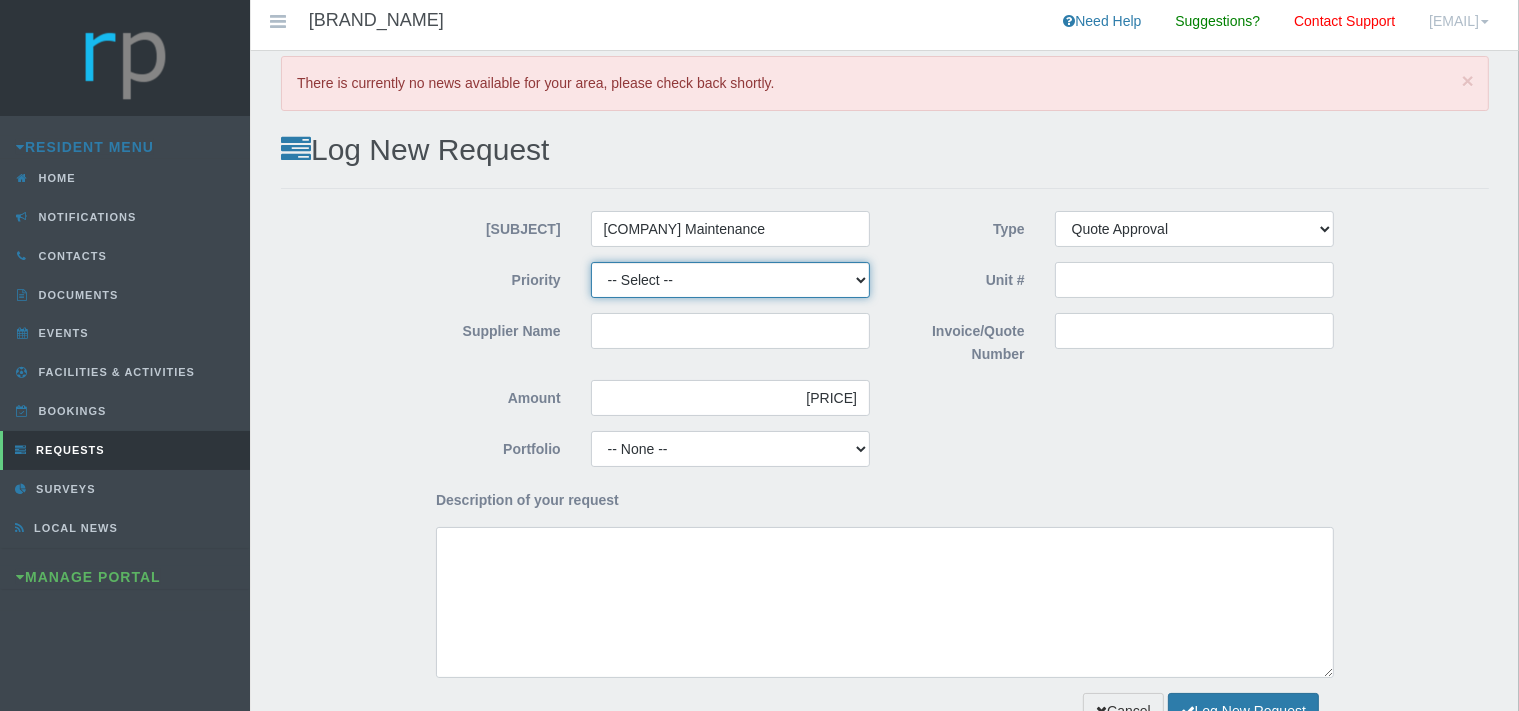 click on "-- Select --
High
Low
Normal" at bounding box center [730, 280] 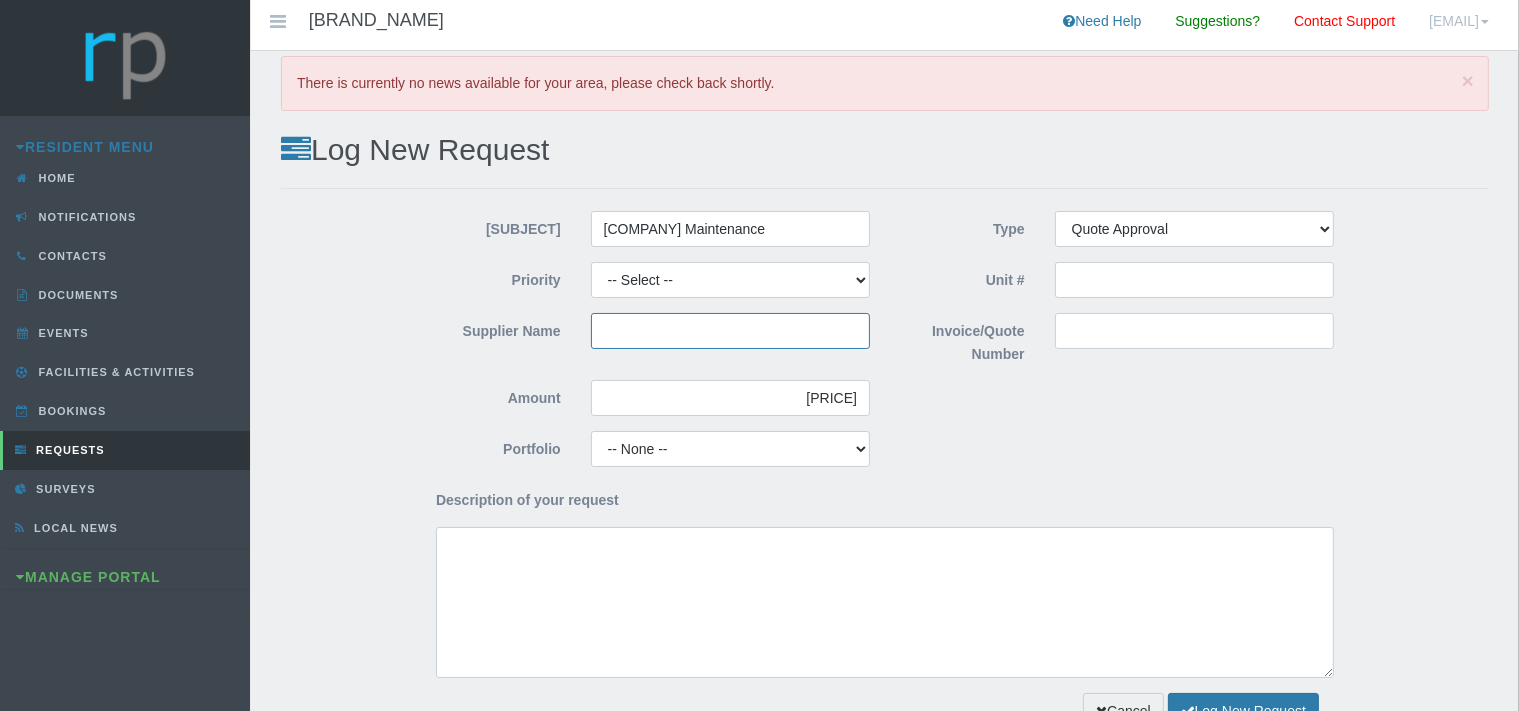 click on "Supplier Name" at bounding box center [730, 331] 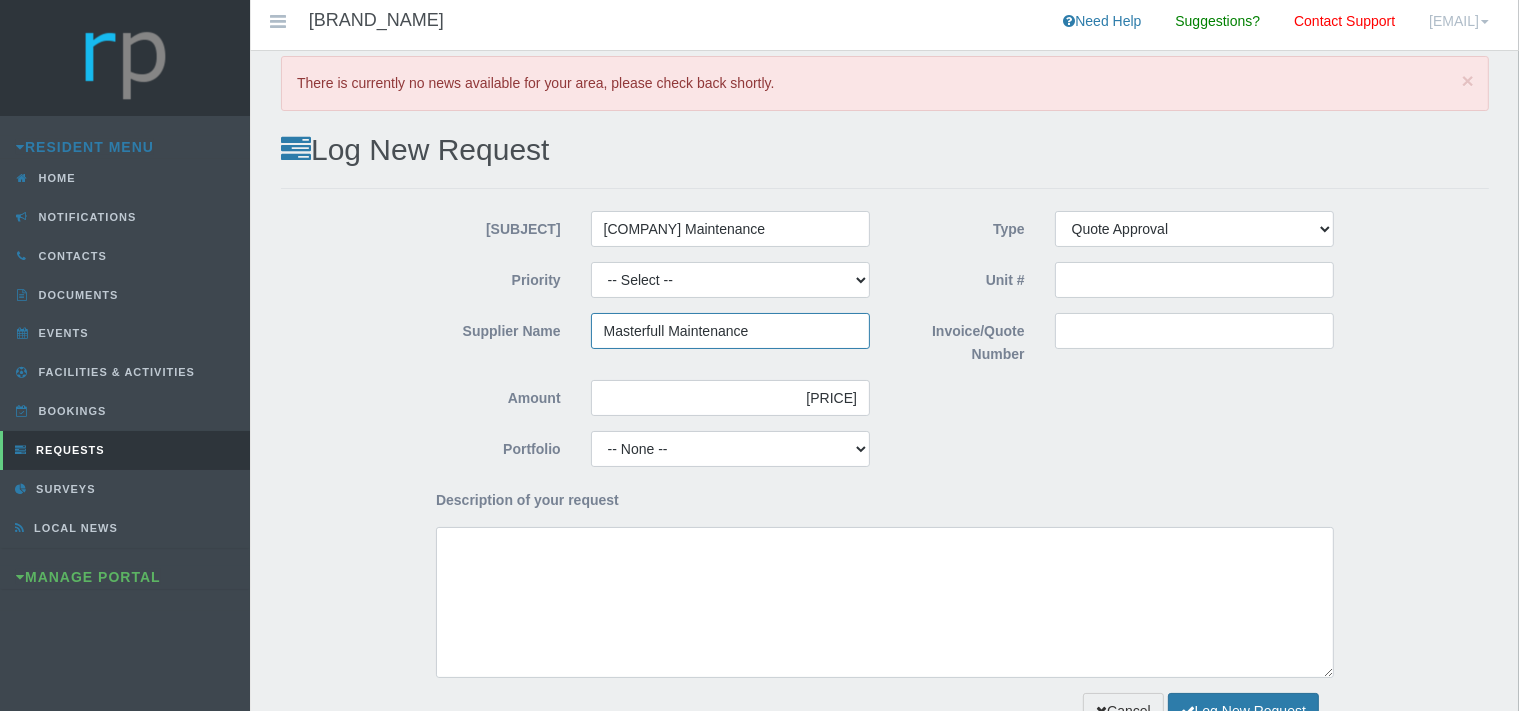 type on "Masterfull Maintenance" 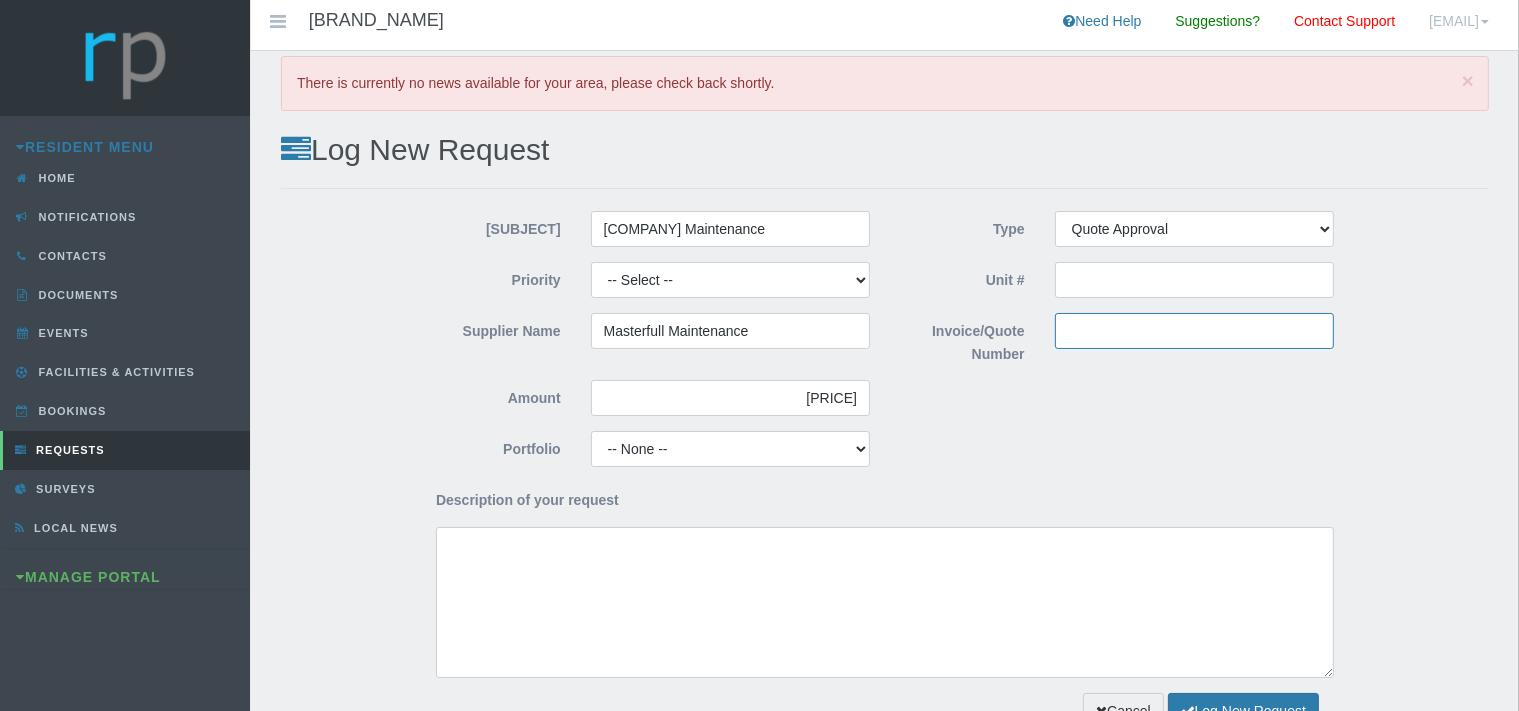 click on "Invoice/Quote Number" at bounding box center [1194, 331] 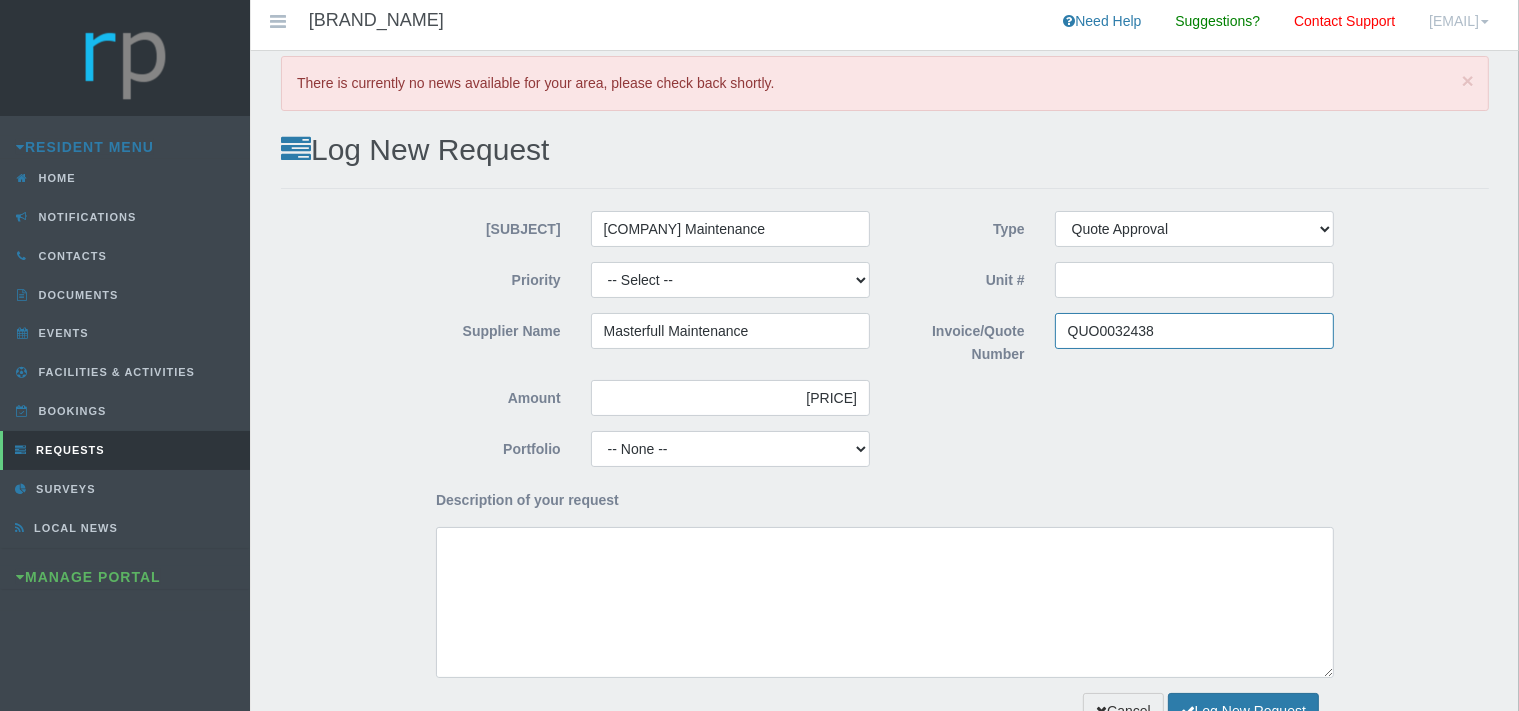 type on "QUO0032438" 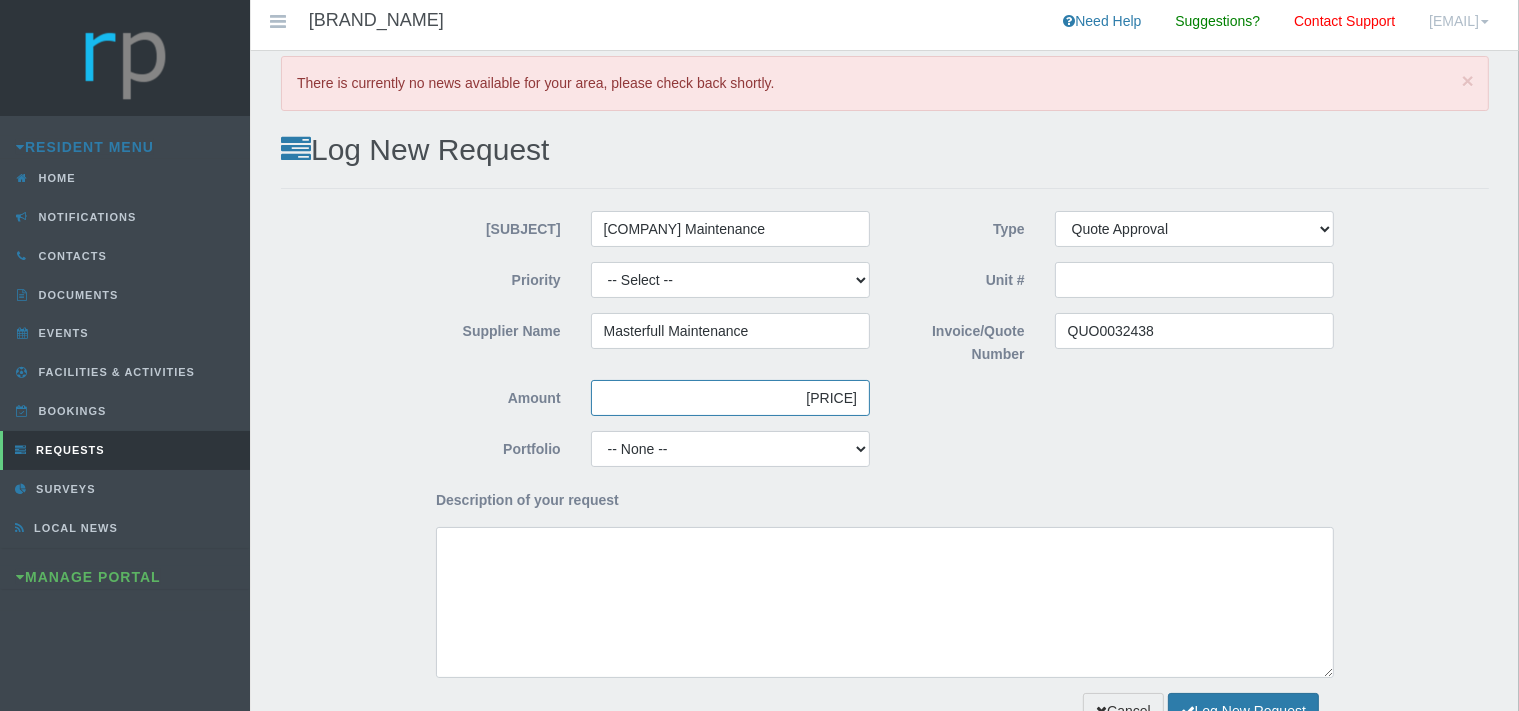 drag, startPoint x: 860, startPoint y: 403, endPoint x: 771, endPoint y: 396, distance: 89.27486 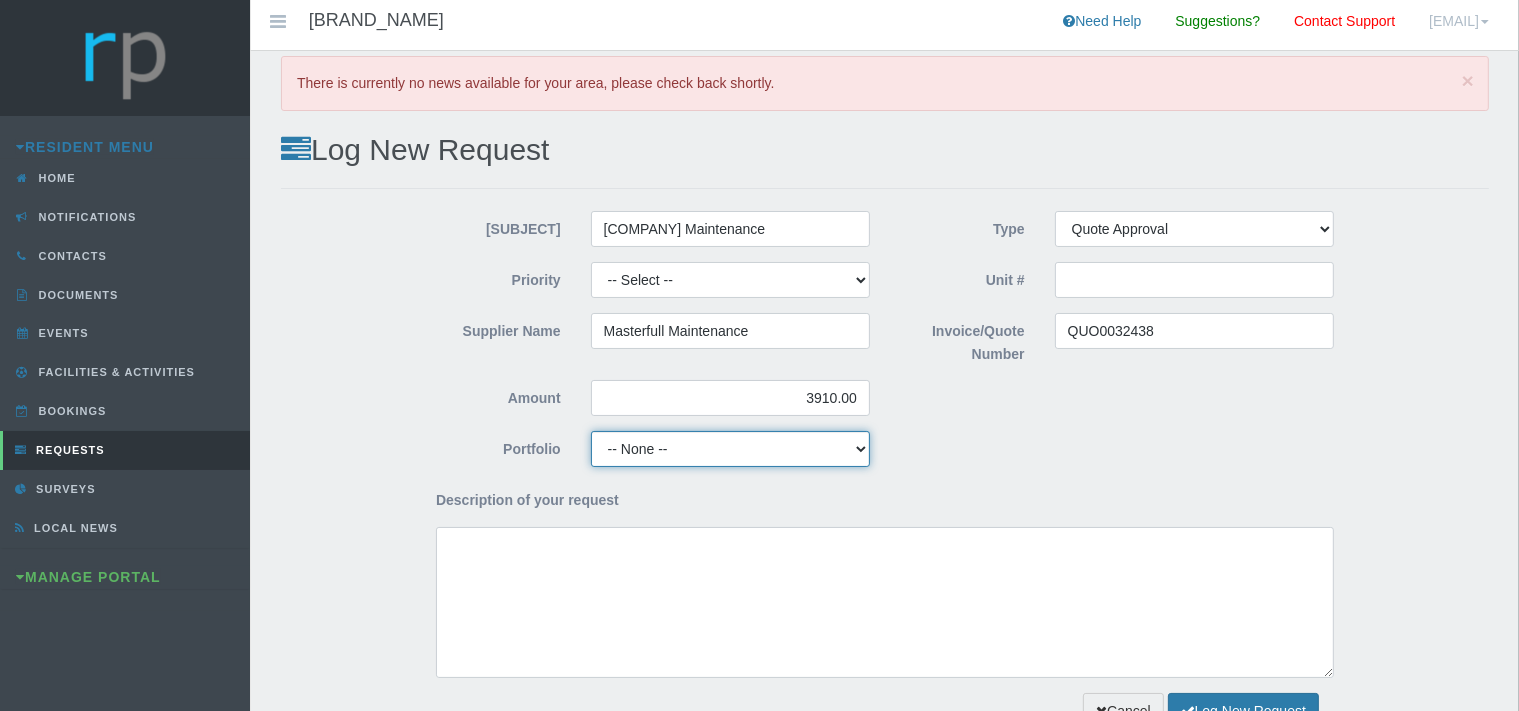 type on "3,910.00" 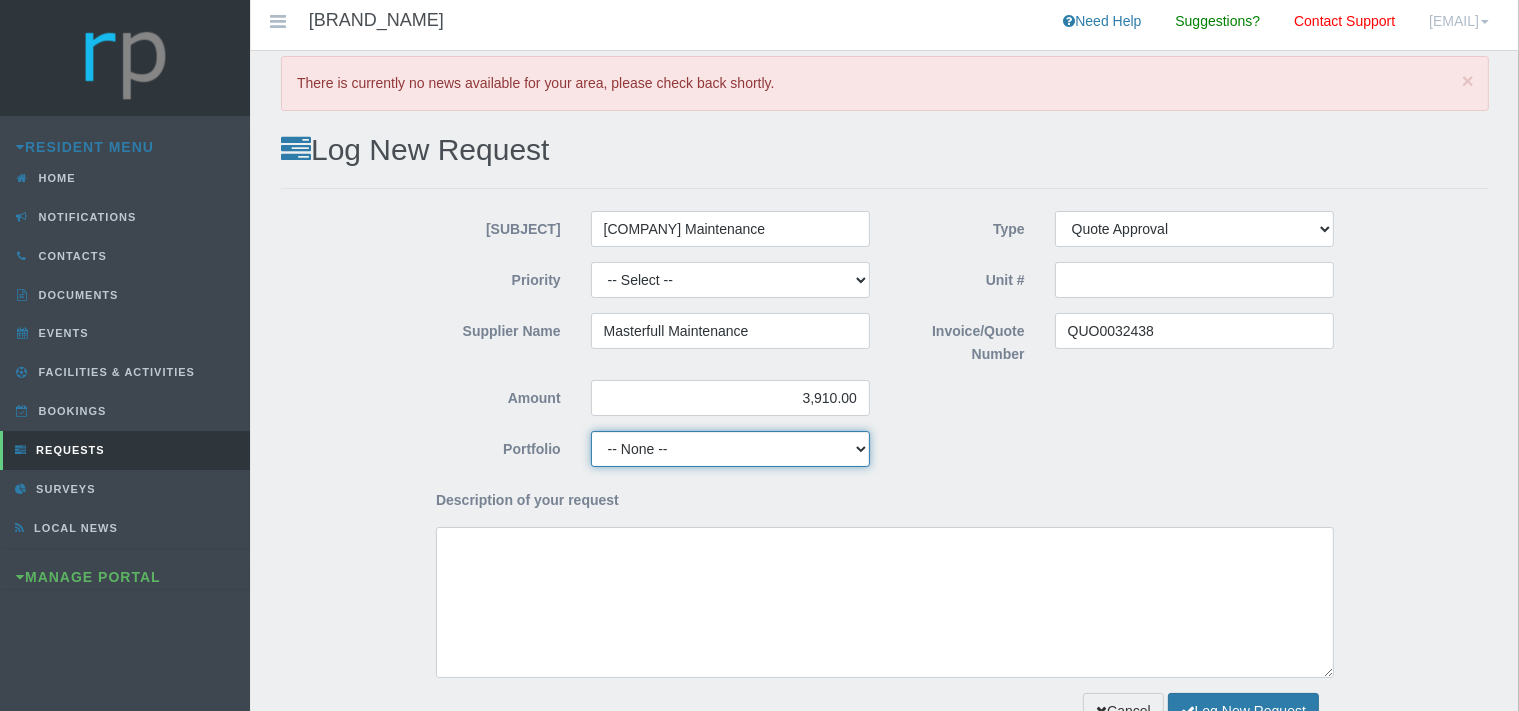 click on "-- None --
[CATEGORY]
[ROLE]
Communication
Compliance / Rules and Regulations
Finance
Gardens
Maintenance
Pets
Security" at bounding box center [730, 449] 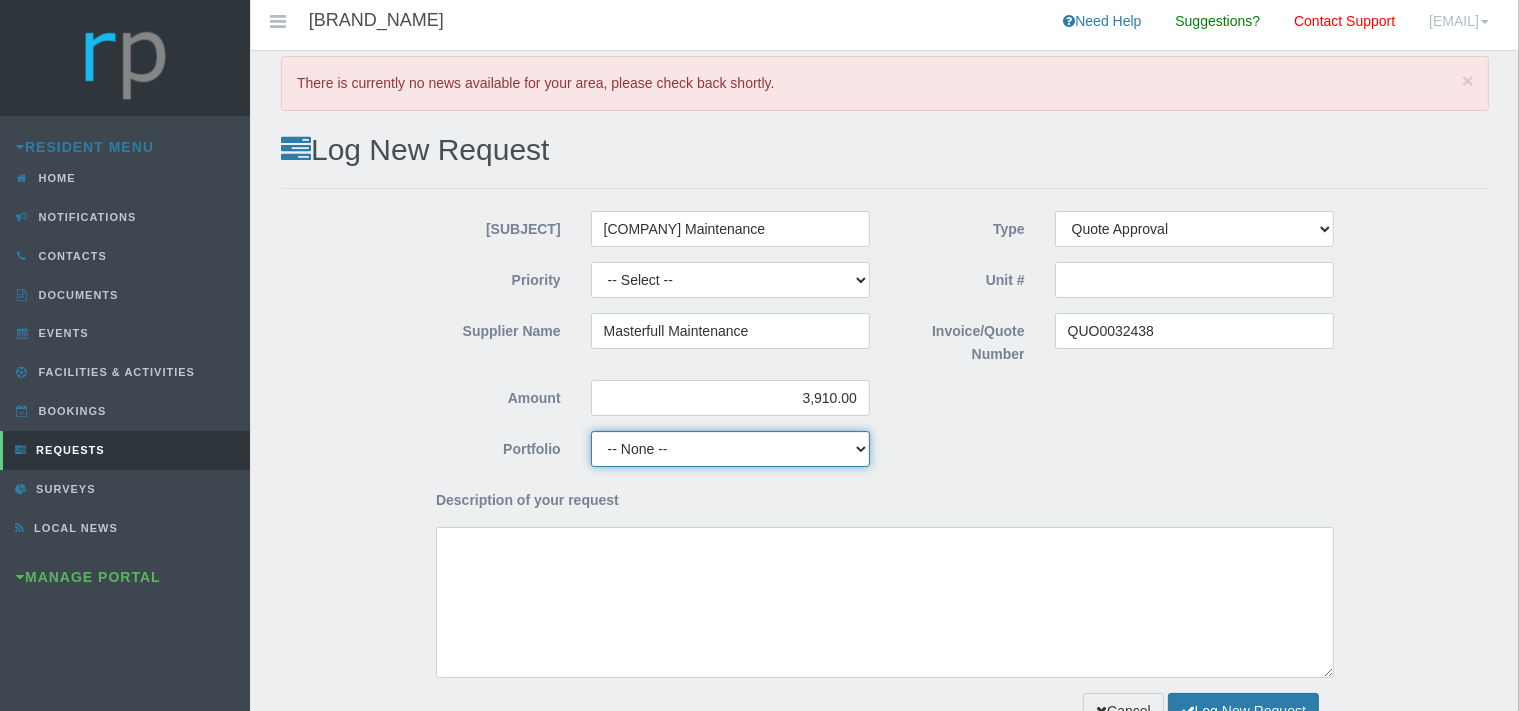 select on "MAINT" 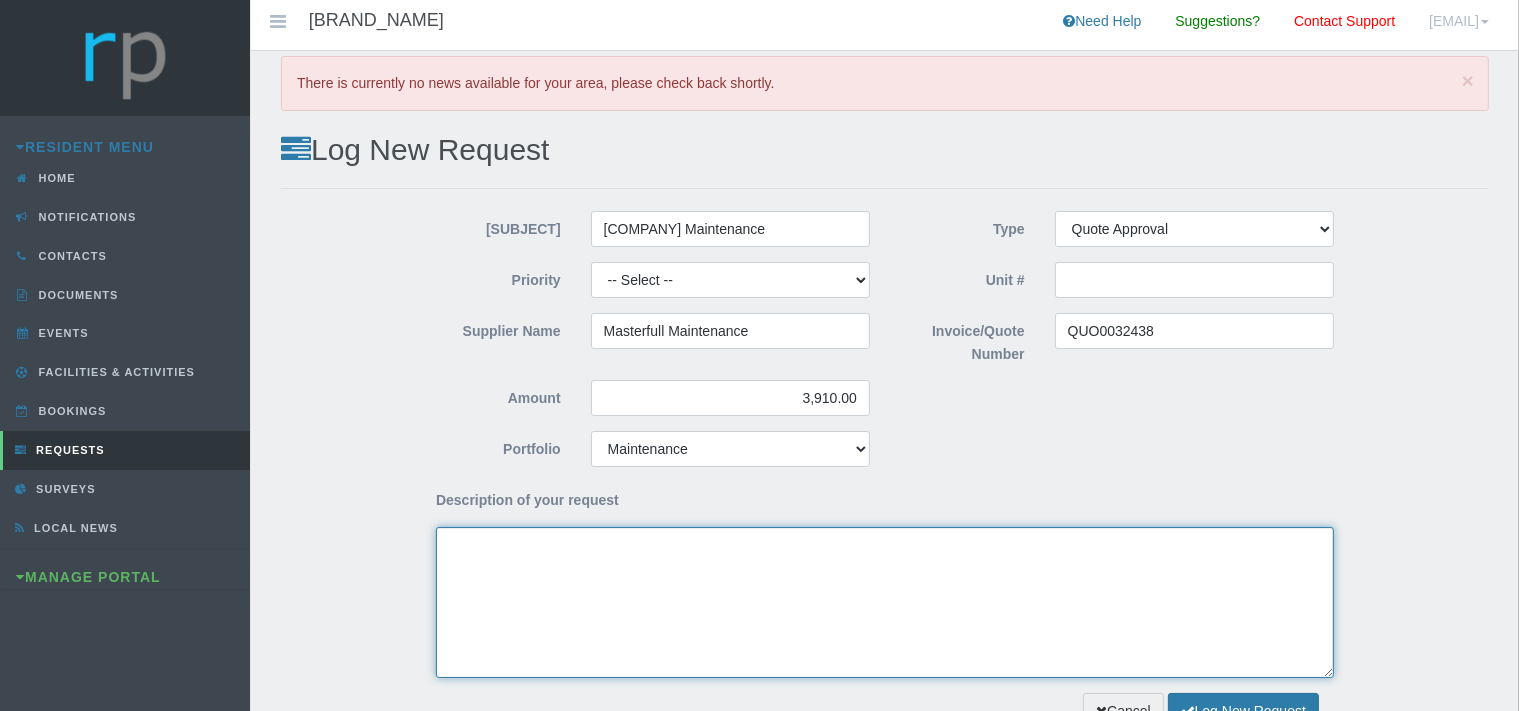 click on "Description of your request" at bounding box center [885, 602] 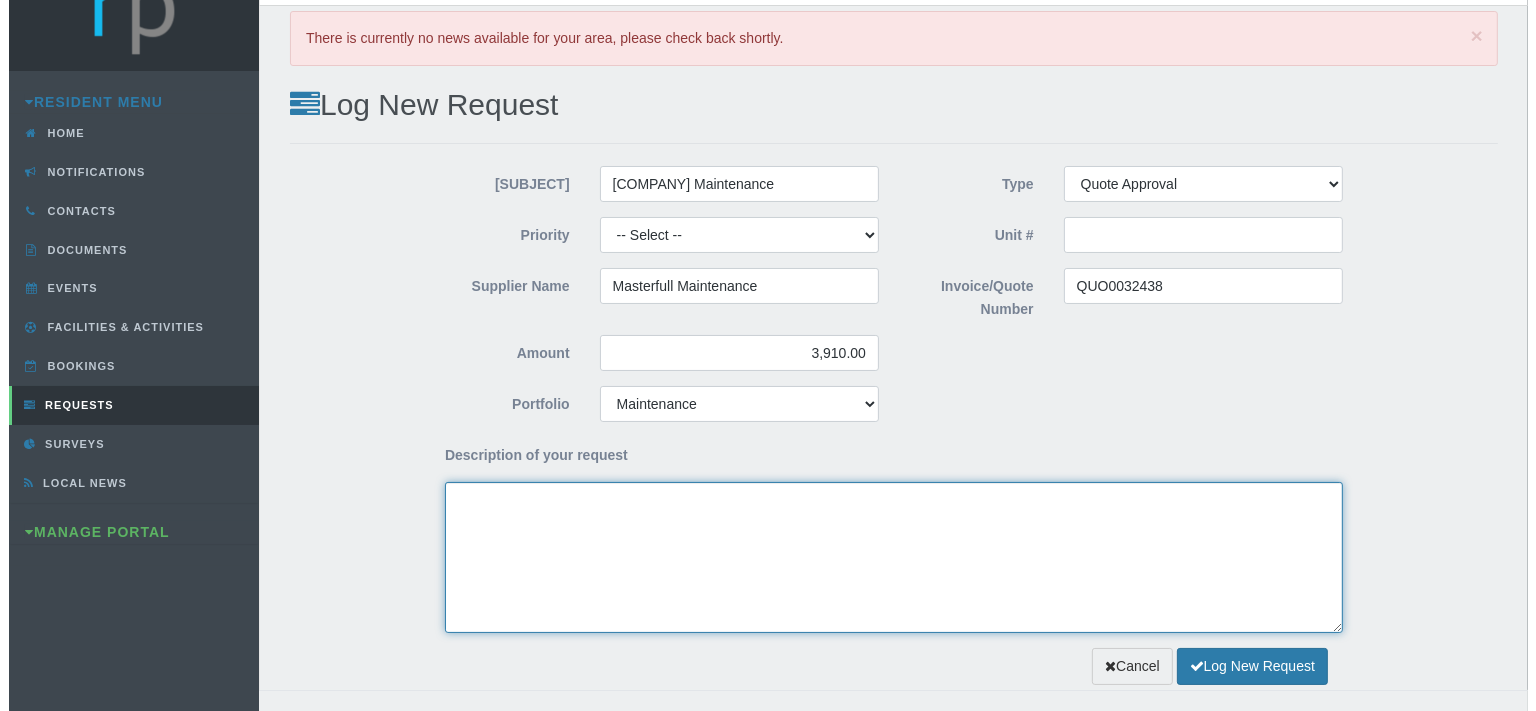 scroll, scrollTop: 72, scrollLeft: 0, axis: vertical 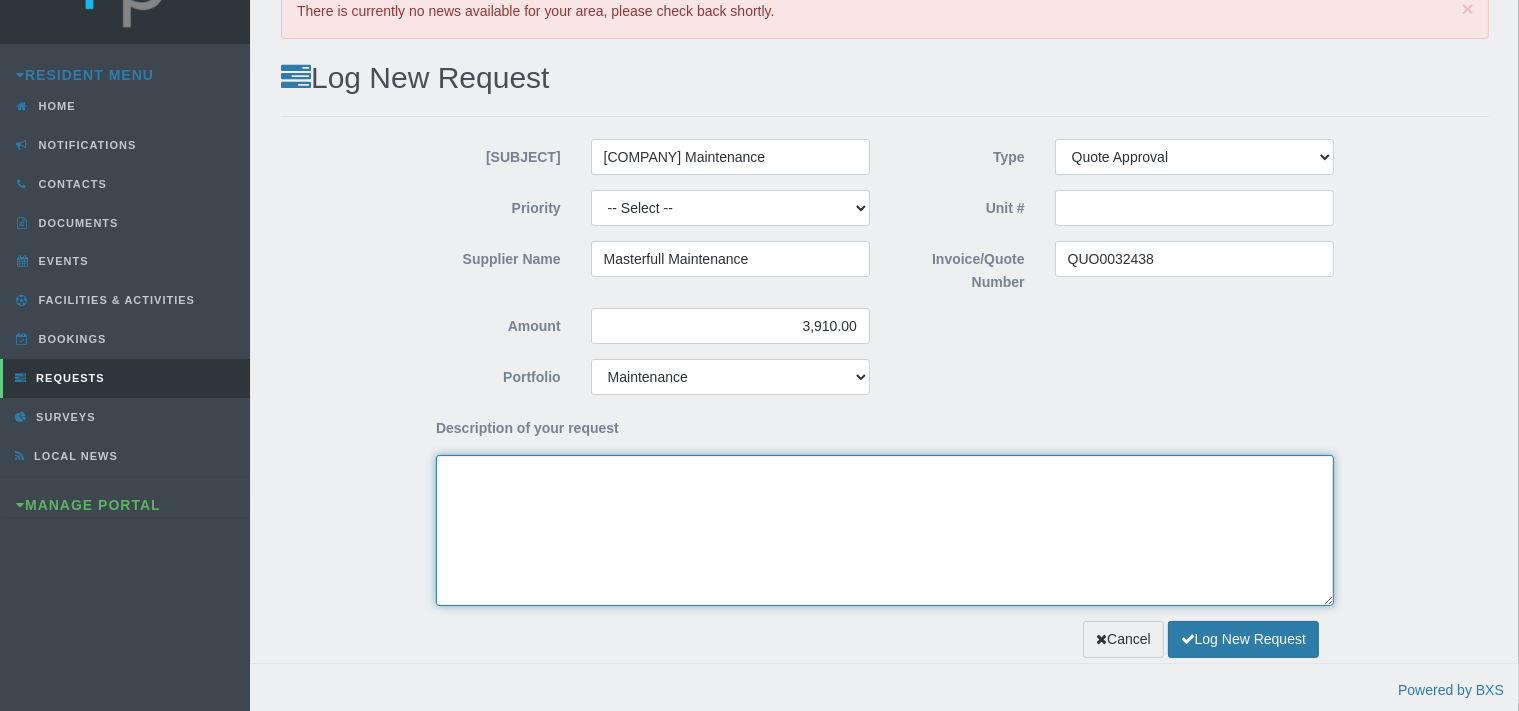 click on "Description of your request" at bounding box center [885, 530] 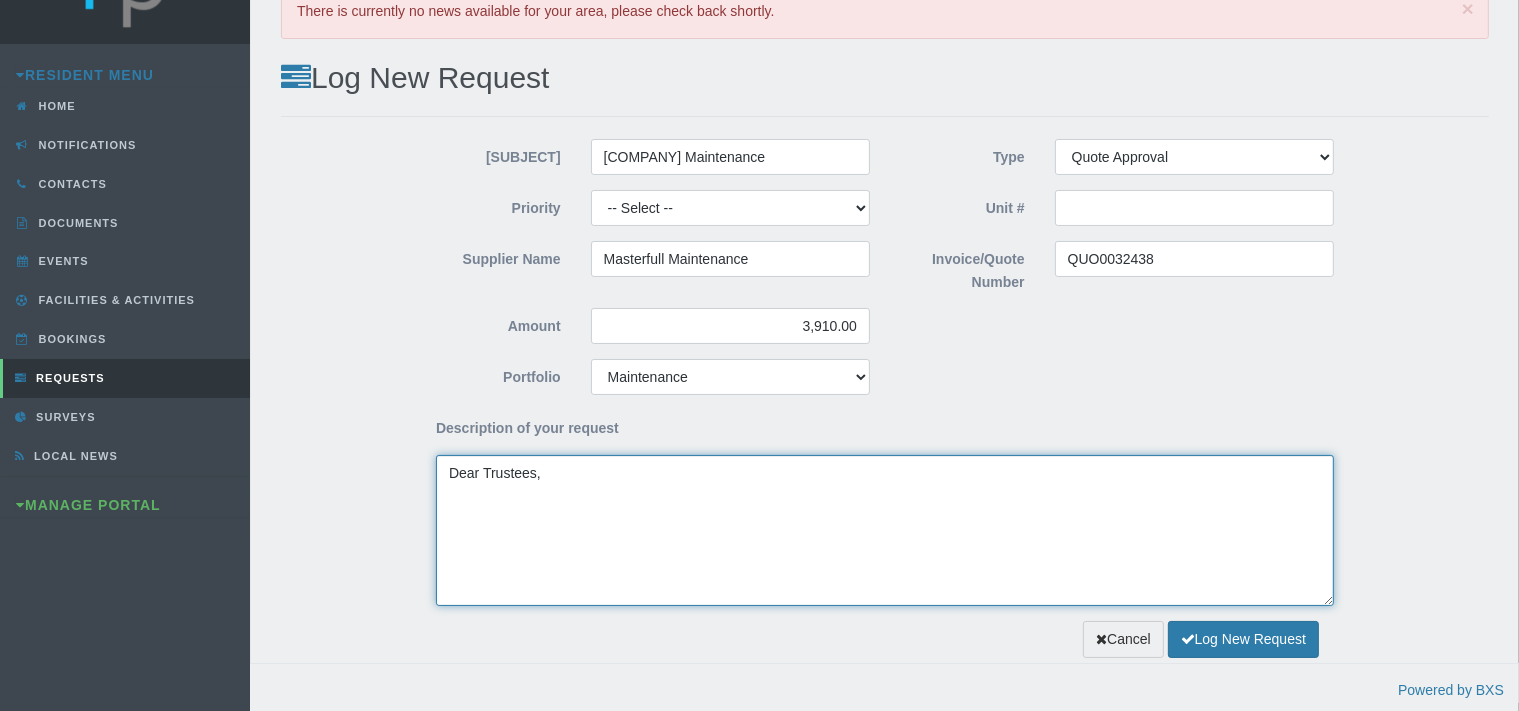 click on "Dear Trustees," at bounding box center (885, 530) 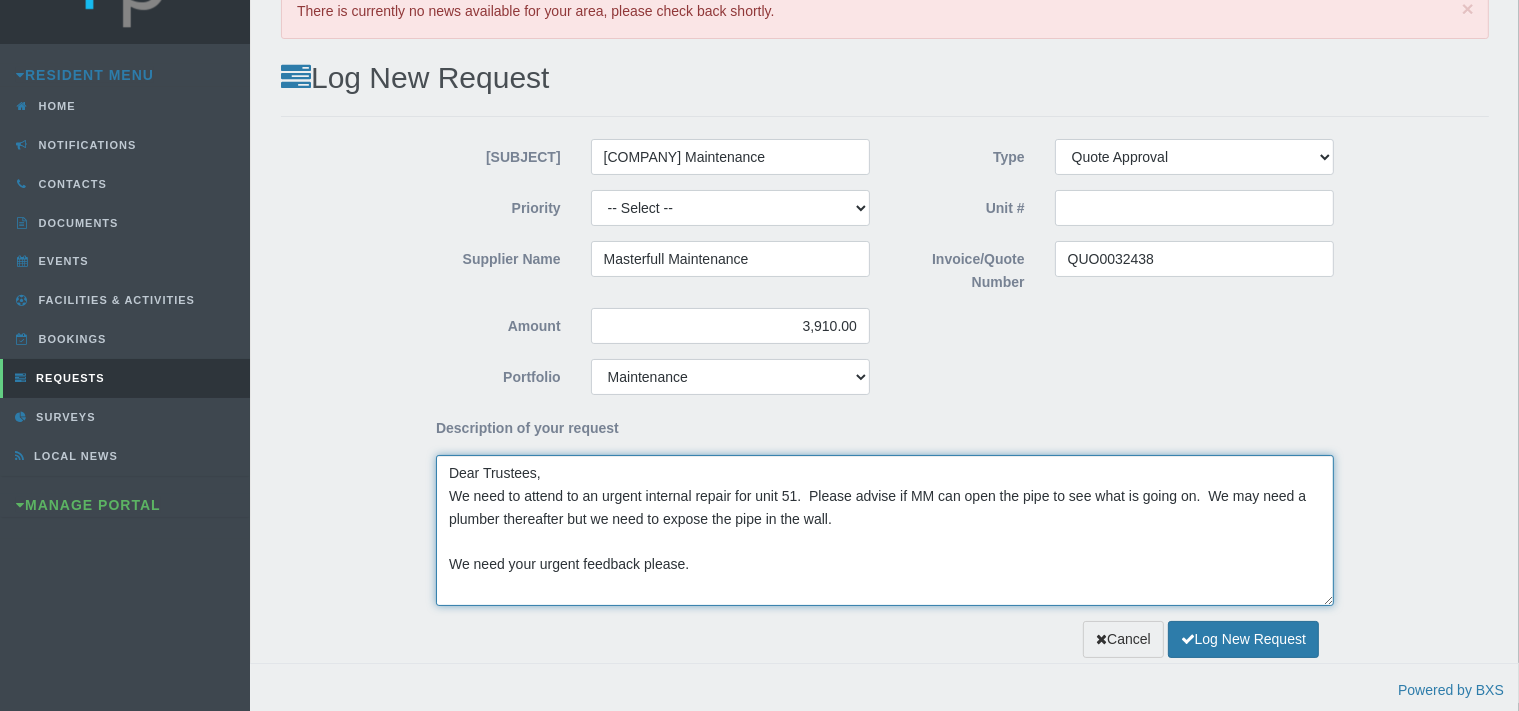 click on "Dear Trustees,
We need to attend to an urgent internal repair for unit 51.  Please advise if MM can open the pipe to see what is going on.  We may need a plumber thereafter but we need to expose the pipe in the wall.
We need your urgent feedback please." at bounding box center (885, 530) 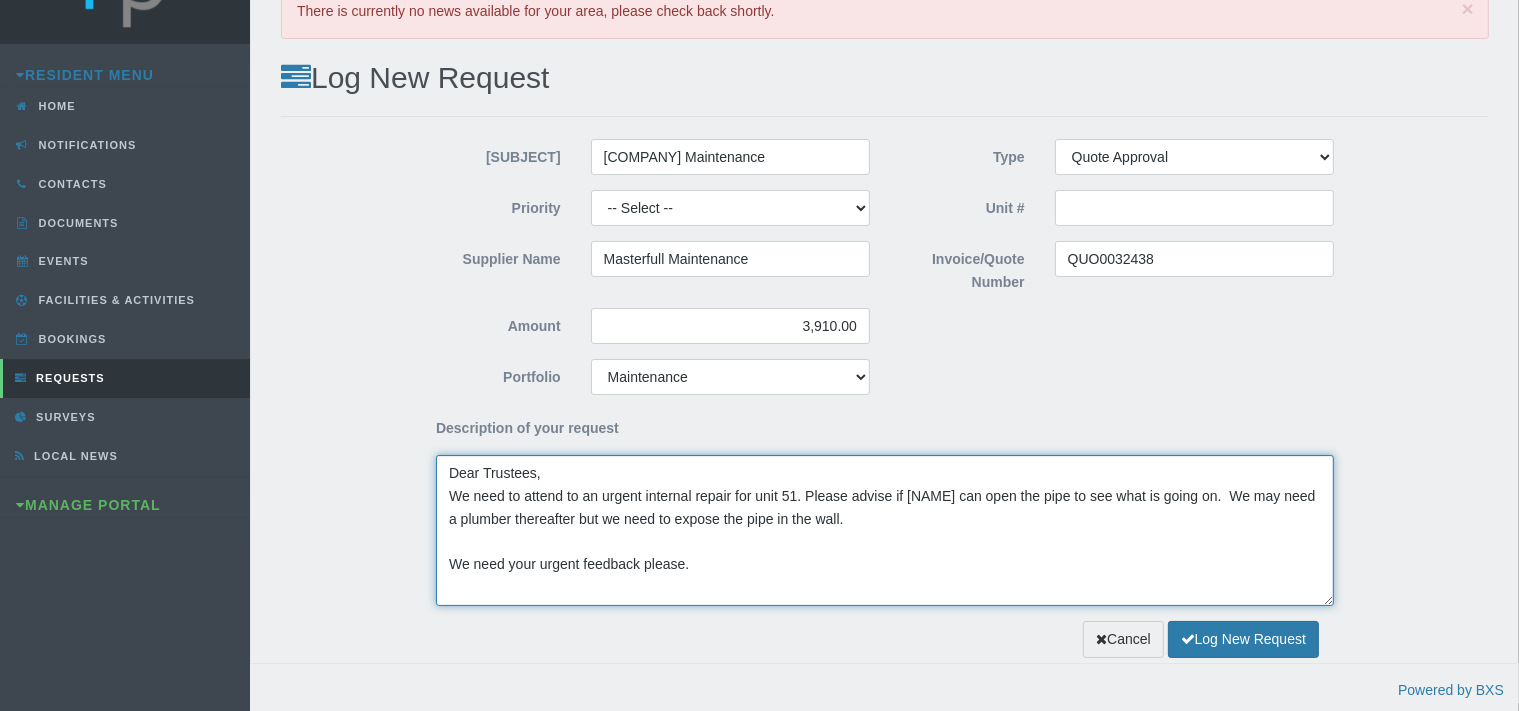 click on "Dear Trustees,
We need to attend to an urgent internal repair for unit 51. Please advise if [NAME] can open the pipe to see what is going on.  We may need a plumber thereafter but we need to expose the pipe in the wall.
We need your urgent feedback please." at bounding box center (885, 530) 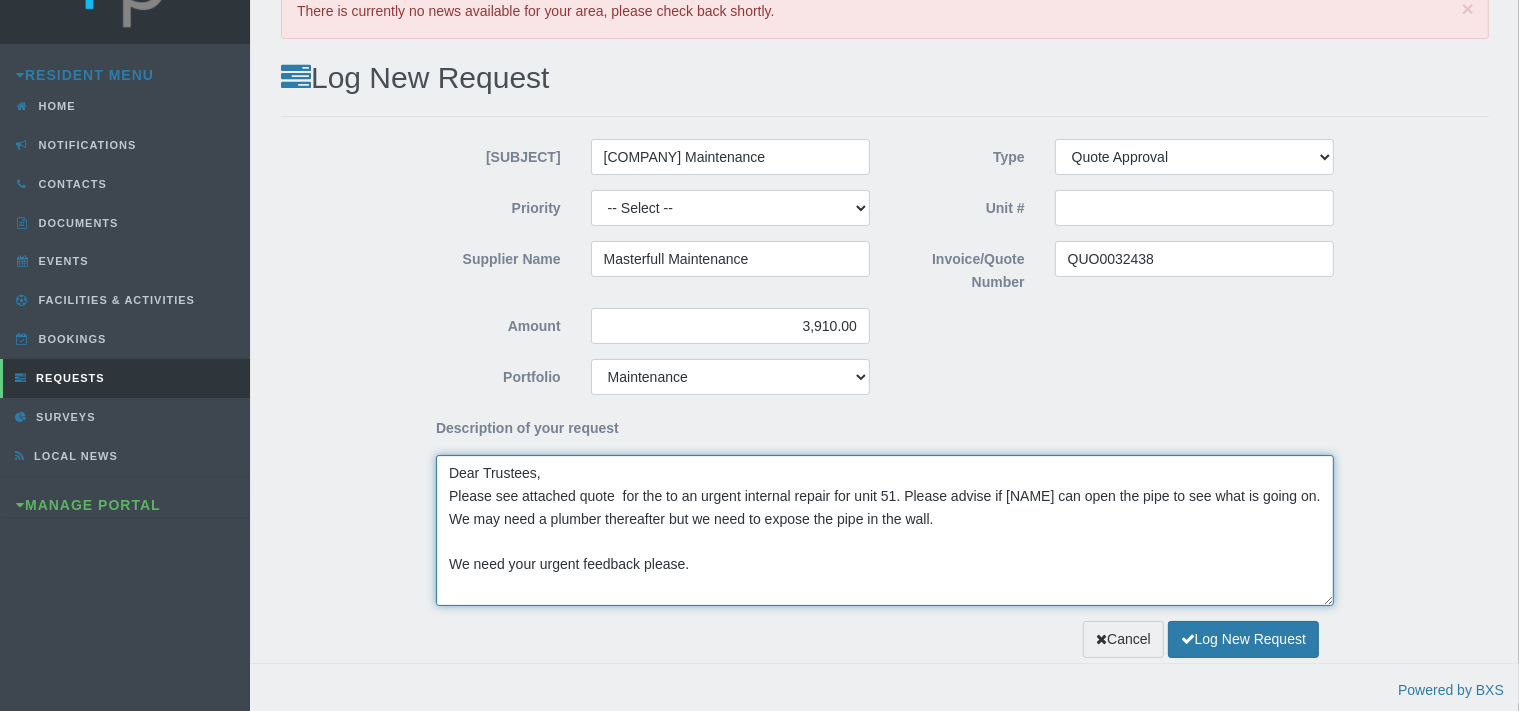 click on "Dear Trustees,
Please see attached quote  for the to an urgent internal repair for unit 51. Please advise if [NAME] can open the pipe to see what is going on.  We may need a plumber thereafter but we need to expose the pipe in the wall.
We need your urgent feedback please." at bounding box center (885, 530) 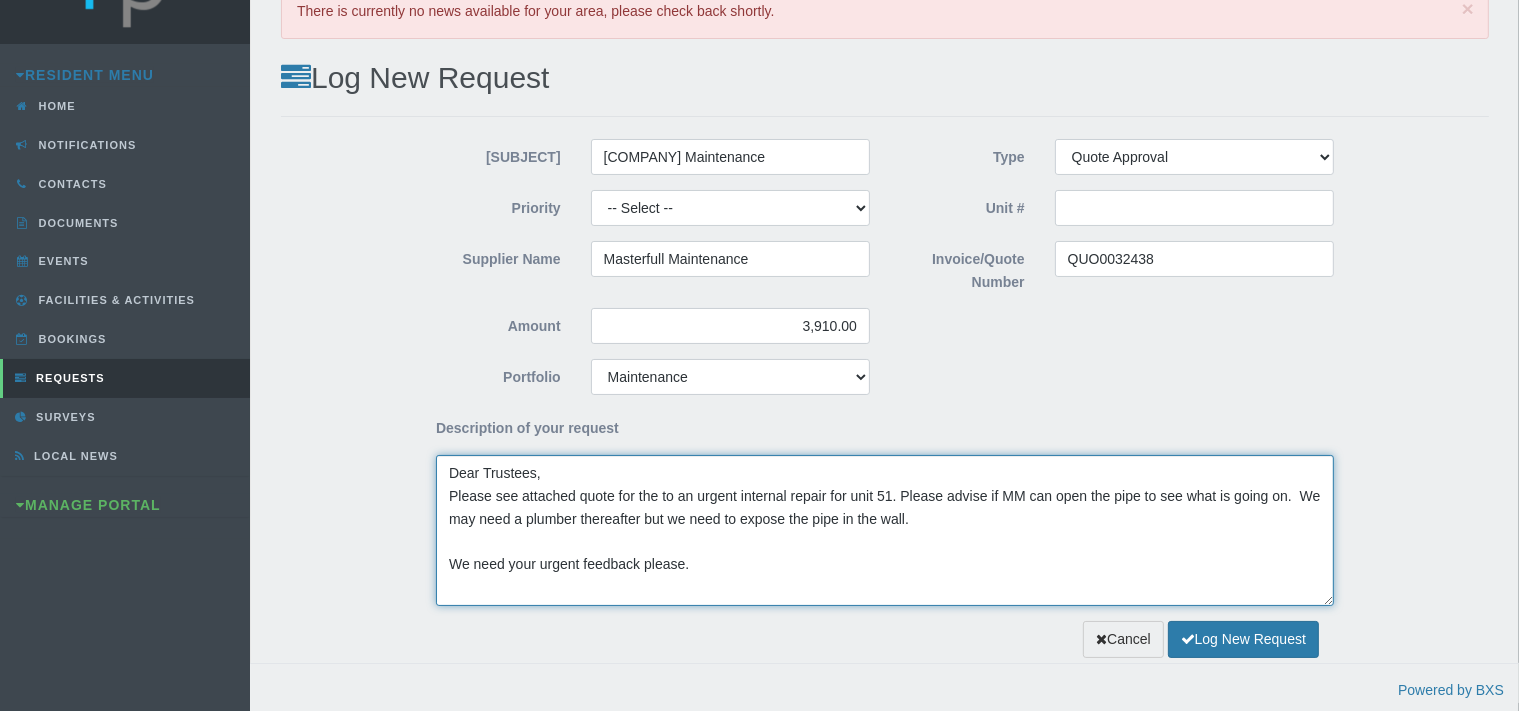 click on "Dear Trustees,
Please see attached quote for the to an urgent internal repair for unit 51. Please advise if MM can open the pipe to see what is going on.  We may need a plumber thereafter but we need to expose the pipe in the wall.
We need your urgent feedback please." at bounding box center (885, 530) 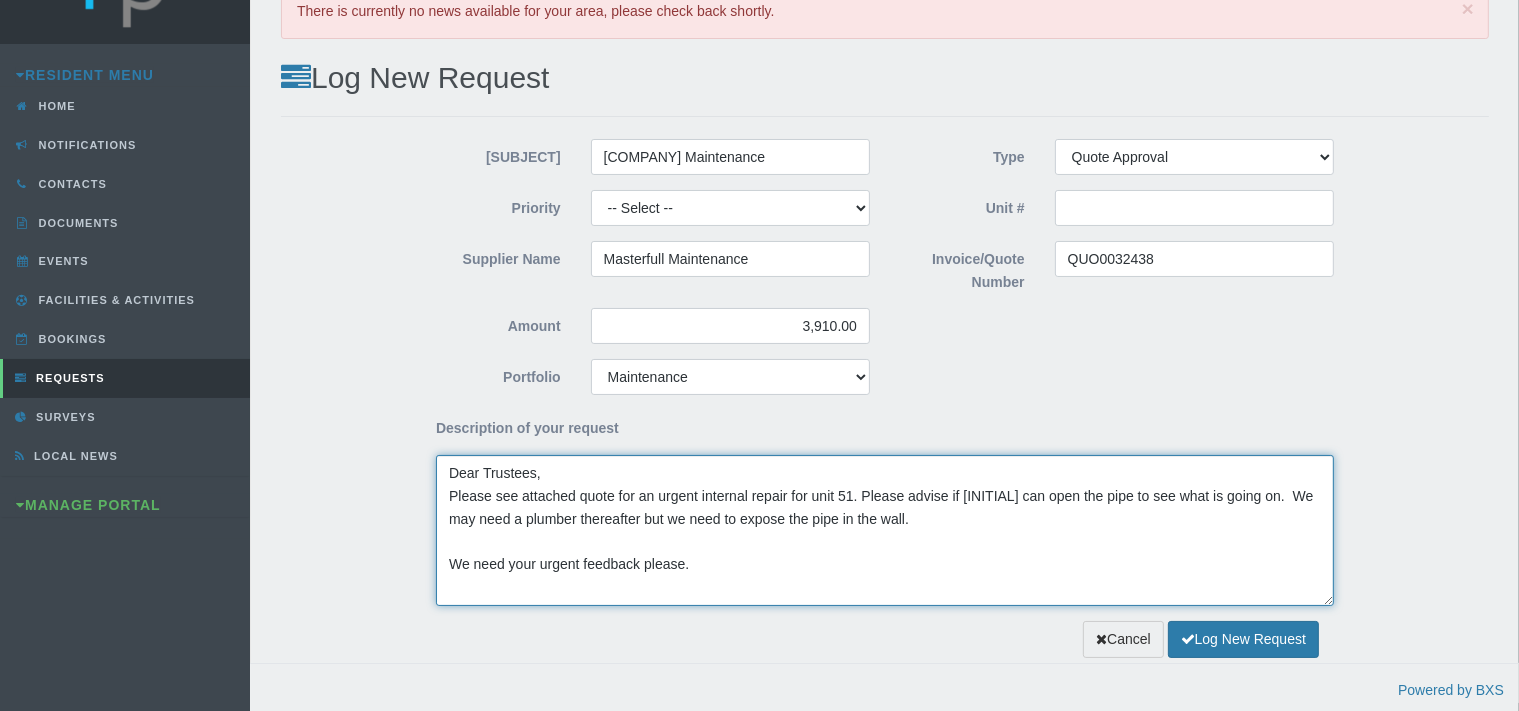 click on "Dear Trustees,
Please see attached quote for an urgent internal repair for unit 51. Please advise if [INITIAL] can open the pipe to see what is going on.  We may need a plumber thereafter but we need to expose the pipe in the wall.
We need your urgent feedback please." at bounding box center [885, 530] 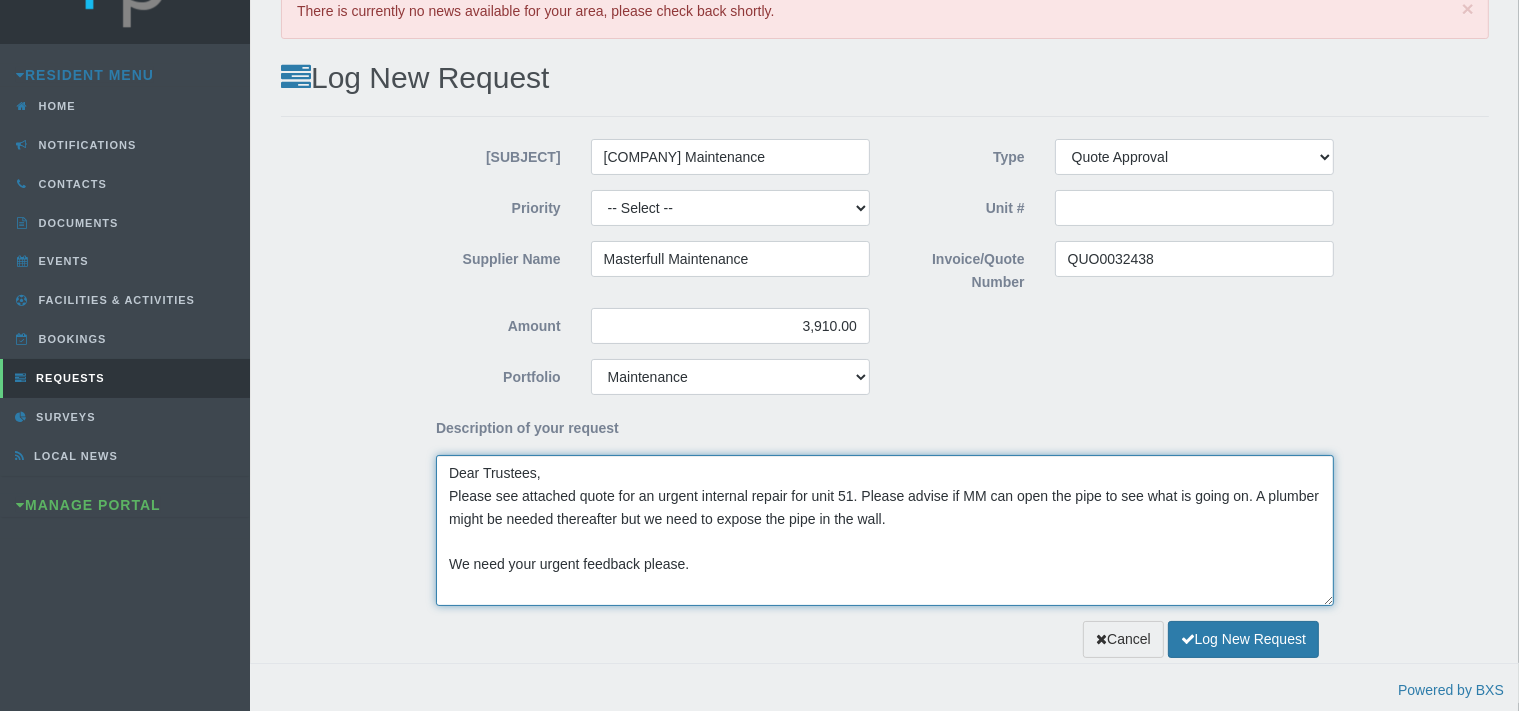 click on "Dear Trustees,
Please see attached quote for an urgent internal repair for unit 51. Please advise if MM can open the pipe to see what is going on. A plumber might be needed thereafter but we need to expose the pipe in the wall.
We need your urgent feedback please." at bounding box center [885, 530] 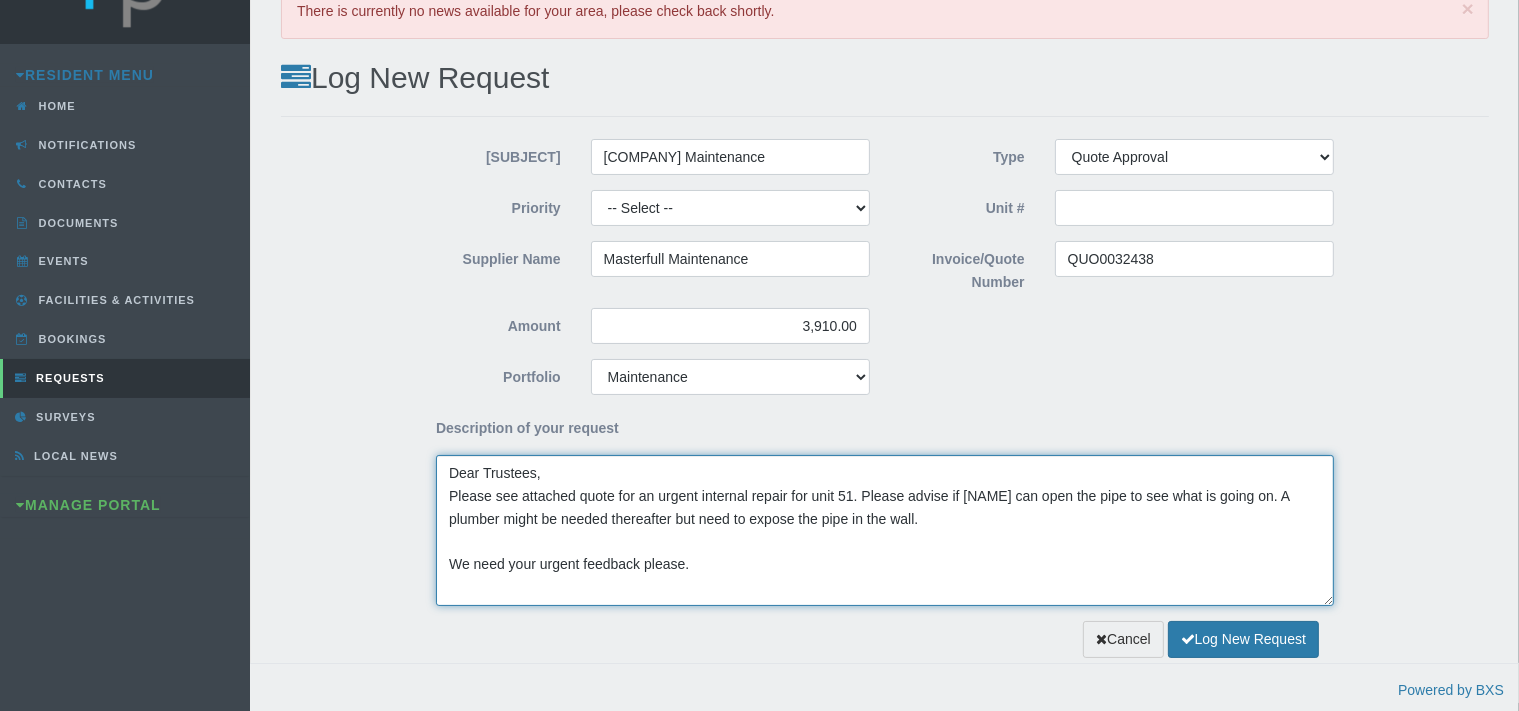 click on "Dear Trustees,
Please see attached quote for an urgent internal repair for unit 51. Please advise if [NAME] can open the pipe to see what is going on. A plumber might be needed thereafter but need to expose the pipe in the wall.
We need your urgent feedback please." at bounding box center (885, 530) 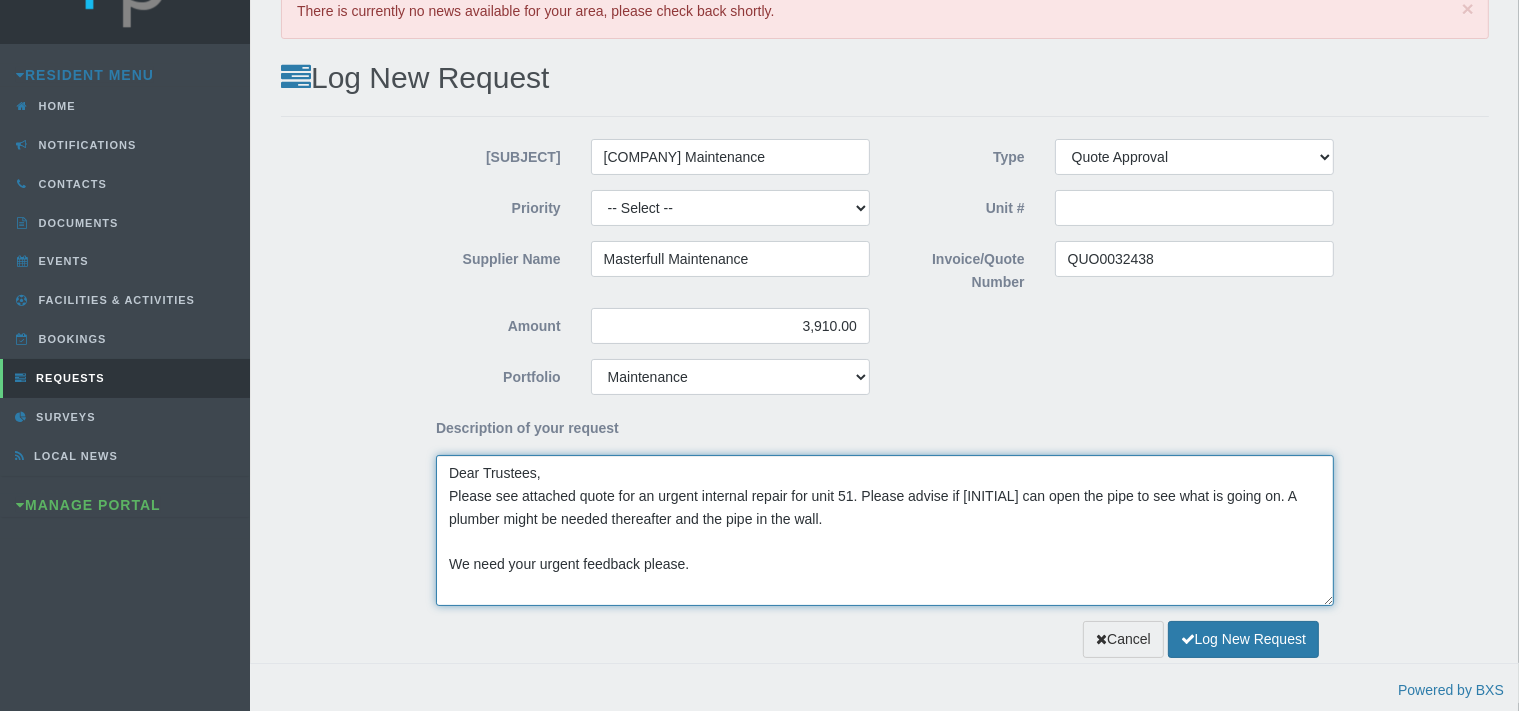 click on "Dear Trustees,
Please see attached quote for an urgent internal repair for unit 51. Please advise if [INITIAL] can open the pipe to see what is going on. A plumber might be needed thereafter and the pipe in the wall.
We need your urgent feedback please." at bounding box center [885, 530] 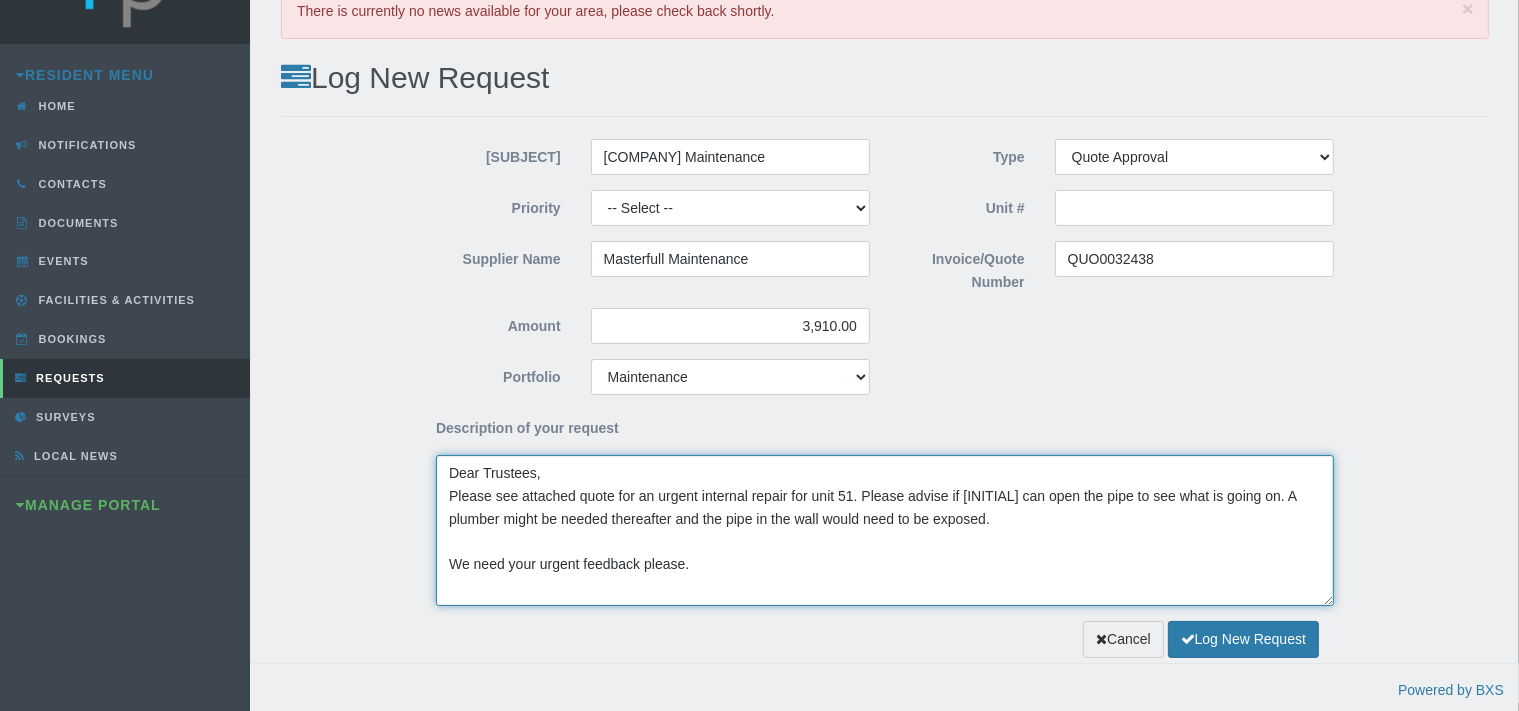 click on "Dear Trustees,
Please see attached quote for an urgent internal repair for unit 51. Please advise if [INITIAL] can open the pipe to see what is going on. A plumber might be needed thereafter and the pipe in the wall would need to be exposed.
We need your urgent feedback please." at bounding box center (885, 530) 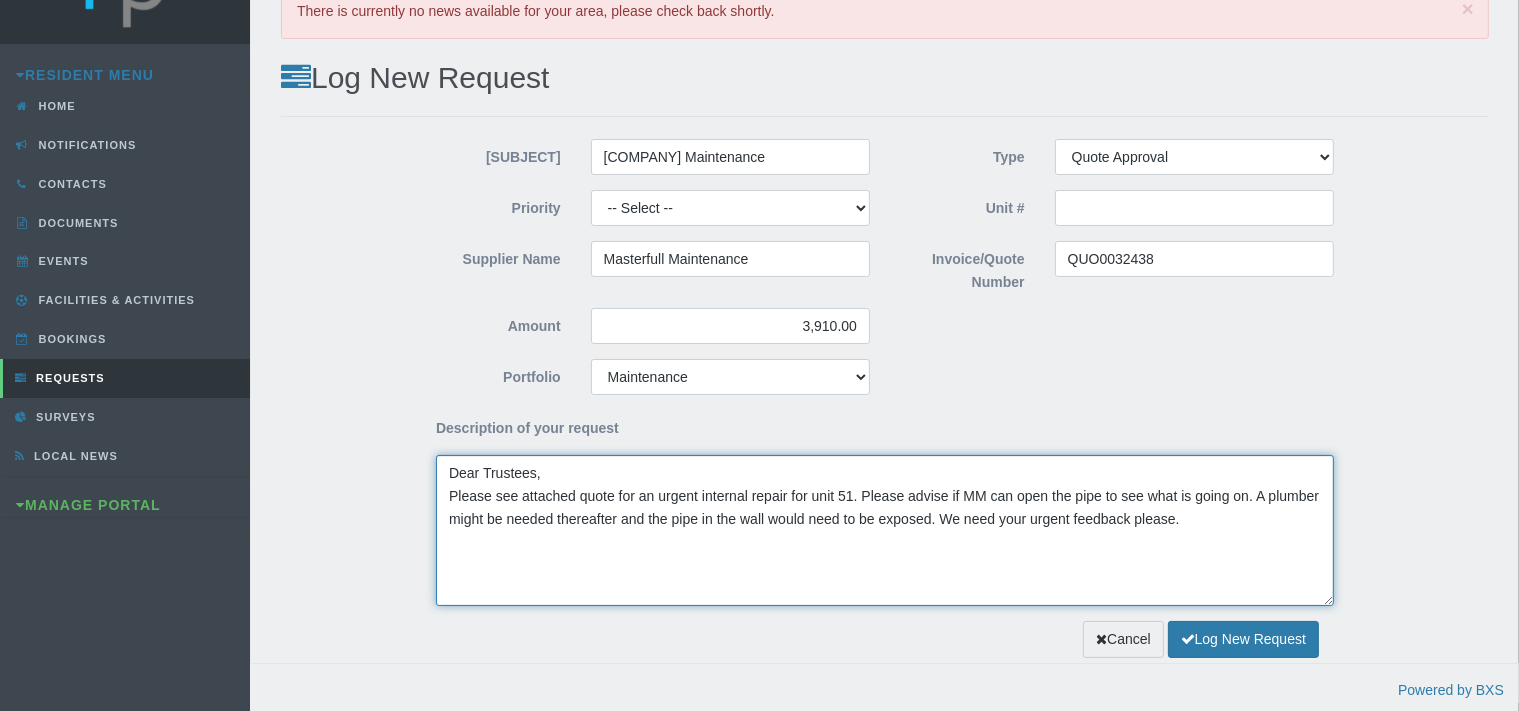 click on "Dear Trustees,
Please see attached quote for an urgent internal repair for unit 51. Please advise if MM can open the pipe to see what is going on. A plumber might be needed thereafter and the pipe in the wall would need to be exposed. We need your urgent feedback please." at bounding box center (885, 530) 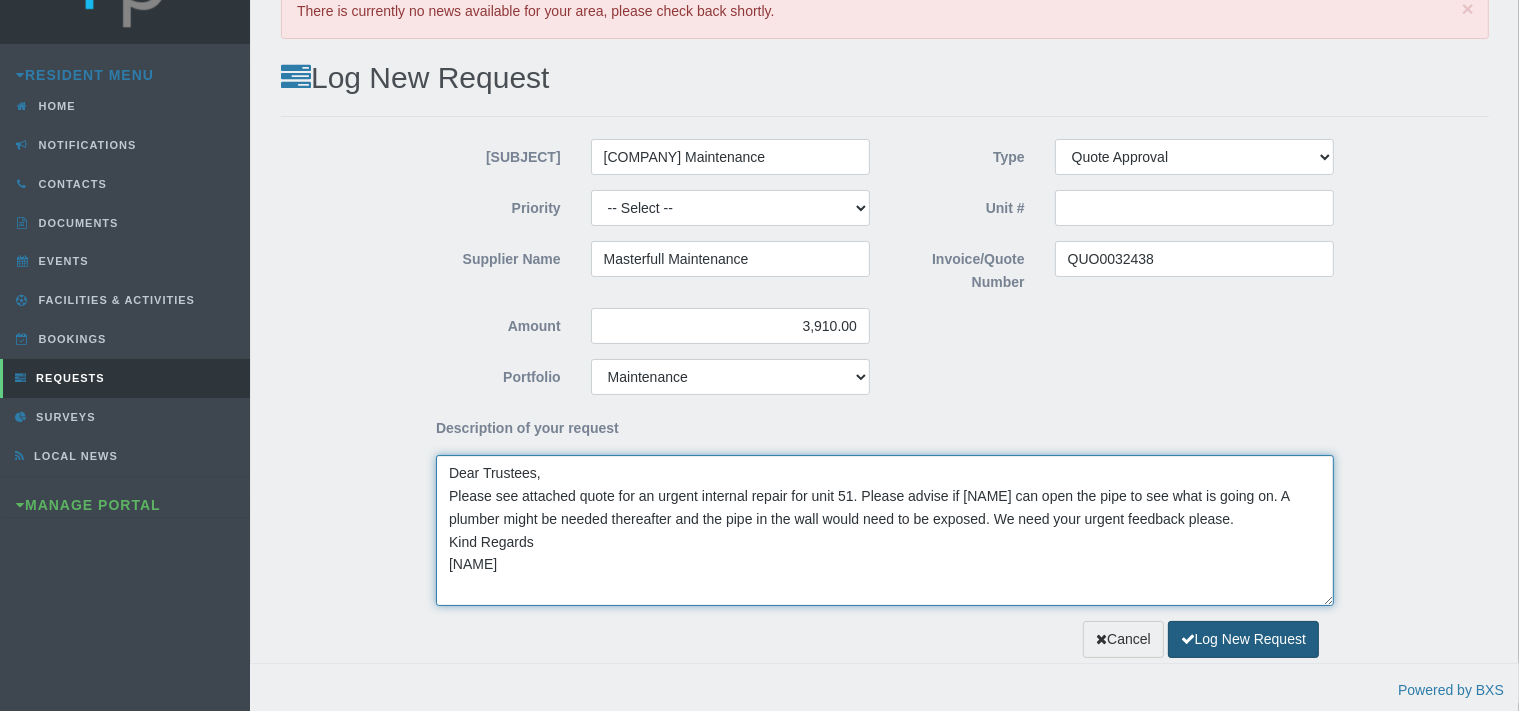 type on "Dear Trustees,
Please see attached quote for an urgent internal repair for unit 51. Please advise if [NAME] can open the pipe to see what is going on. A plumber might be needed thereafter and the pipe in the wall would need to be exposed. We need your urgent feedback please.
Kind Regards
[NAME]" 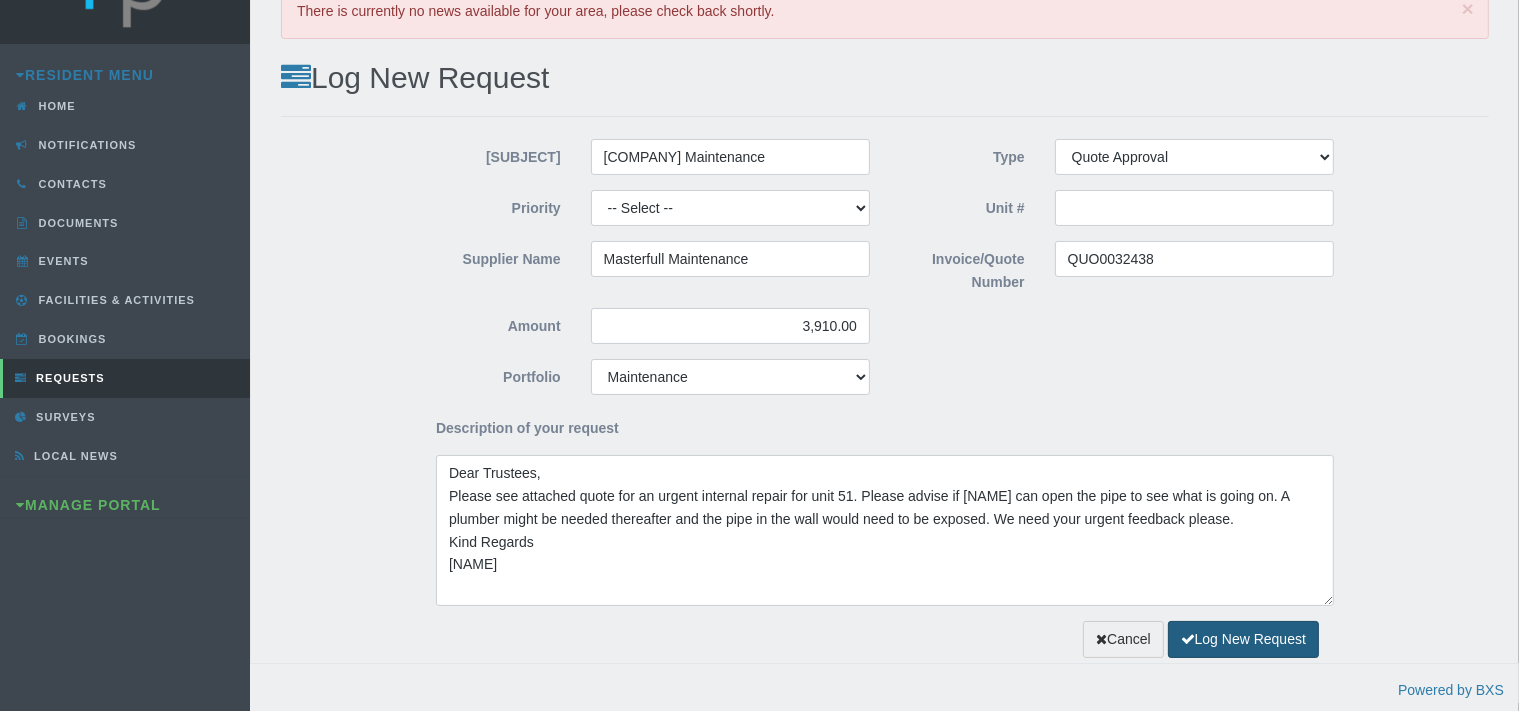click on "Log New Request" at bounding box center [1243, 639] 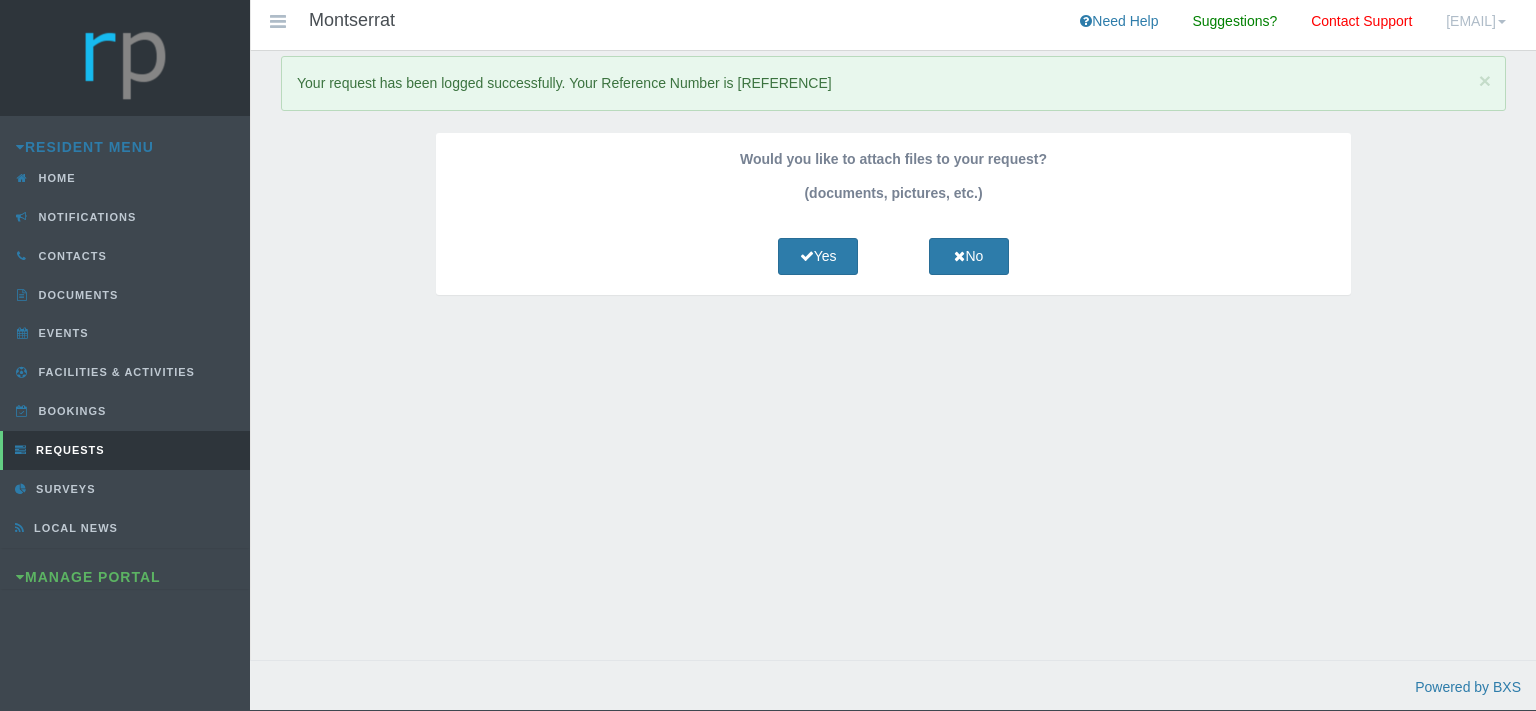 scroll, scrollTop: 0, scrollLeft: 0, axis: both 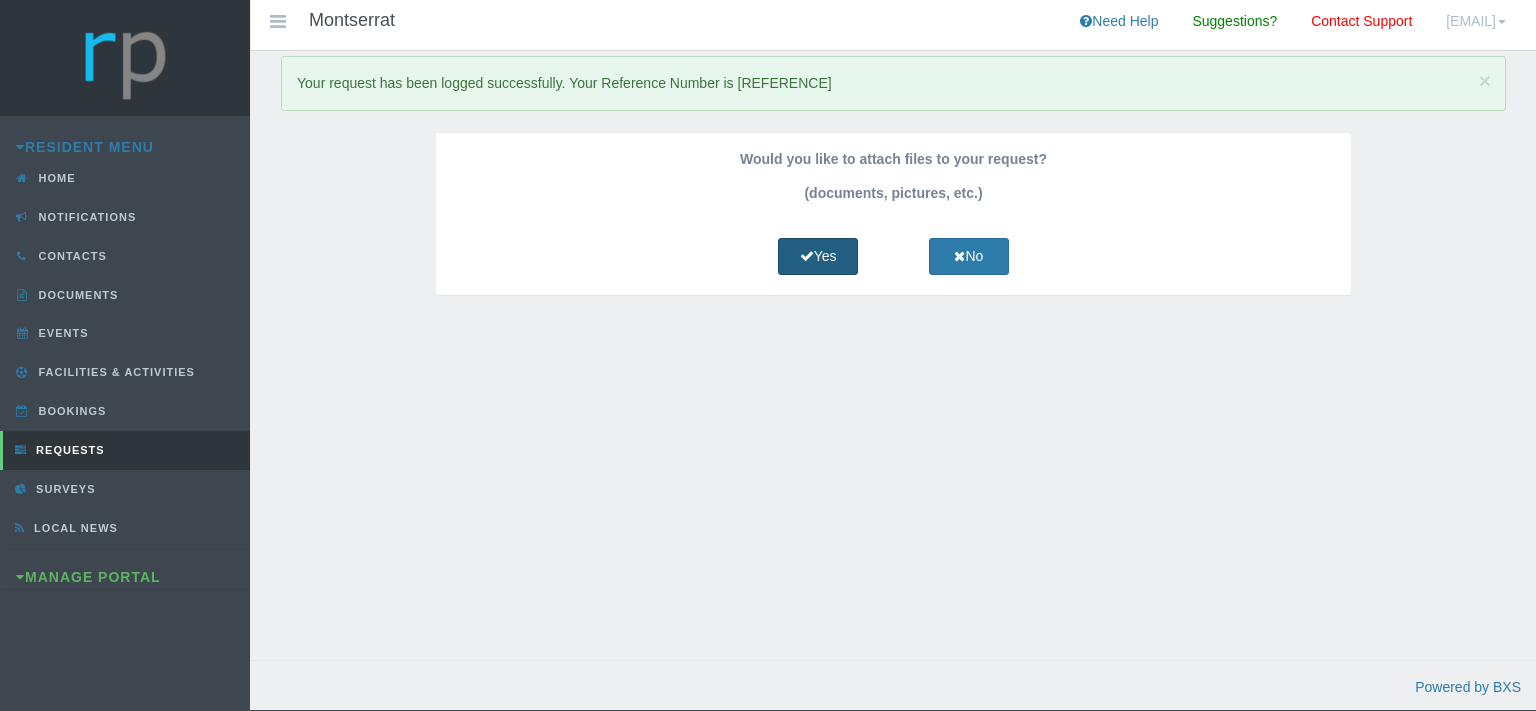 click on "Yes" at bounding box center (818, 256) 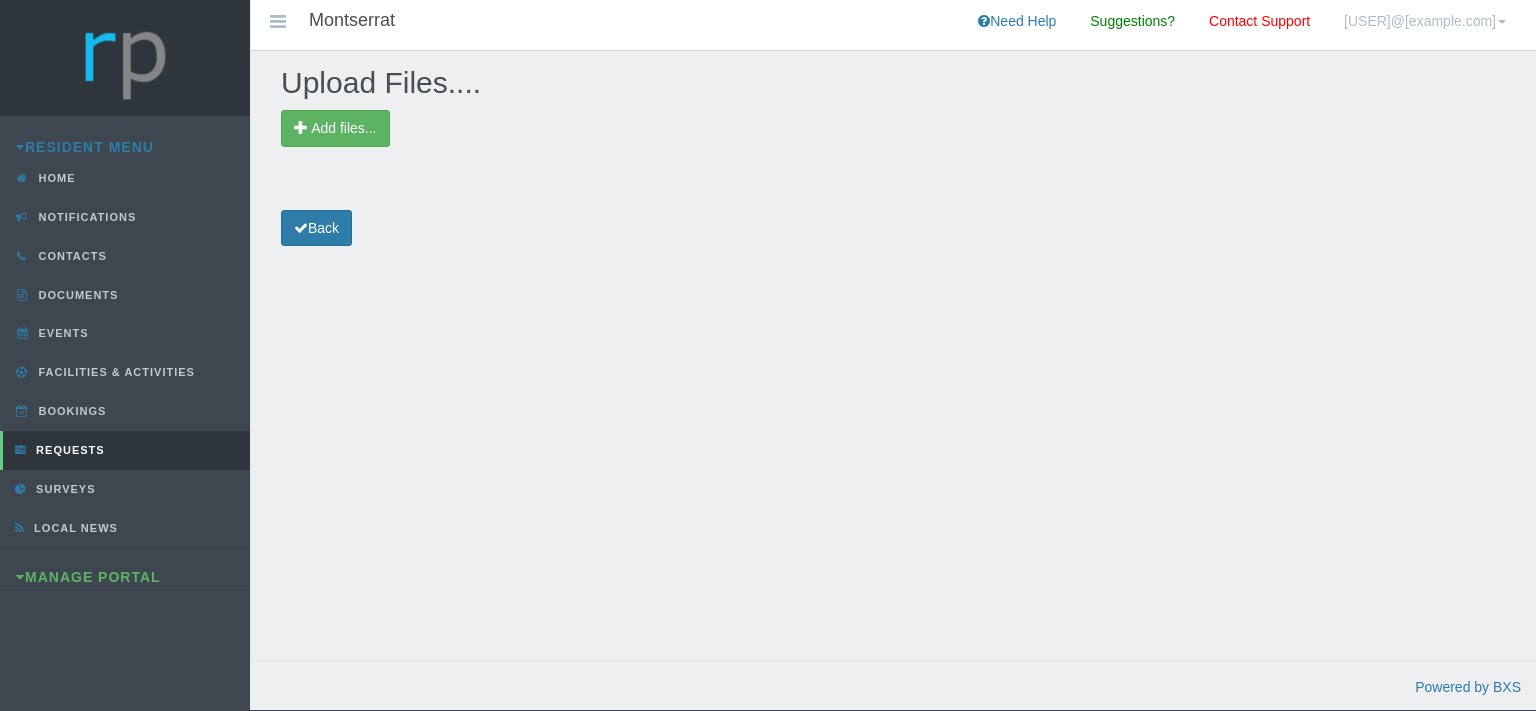 scroll, scrollTop: 0, scrollLeft: 0, axis: both 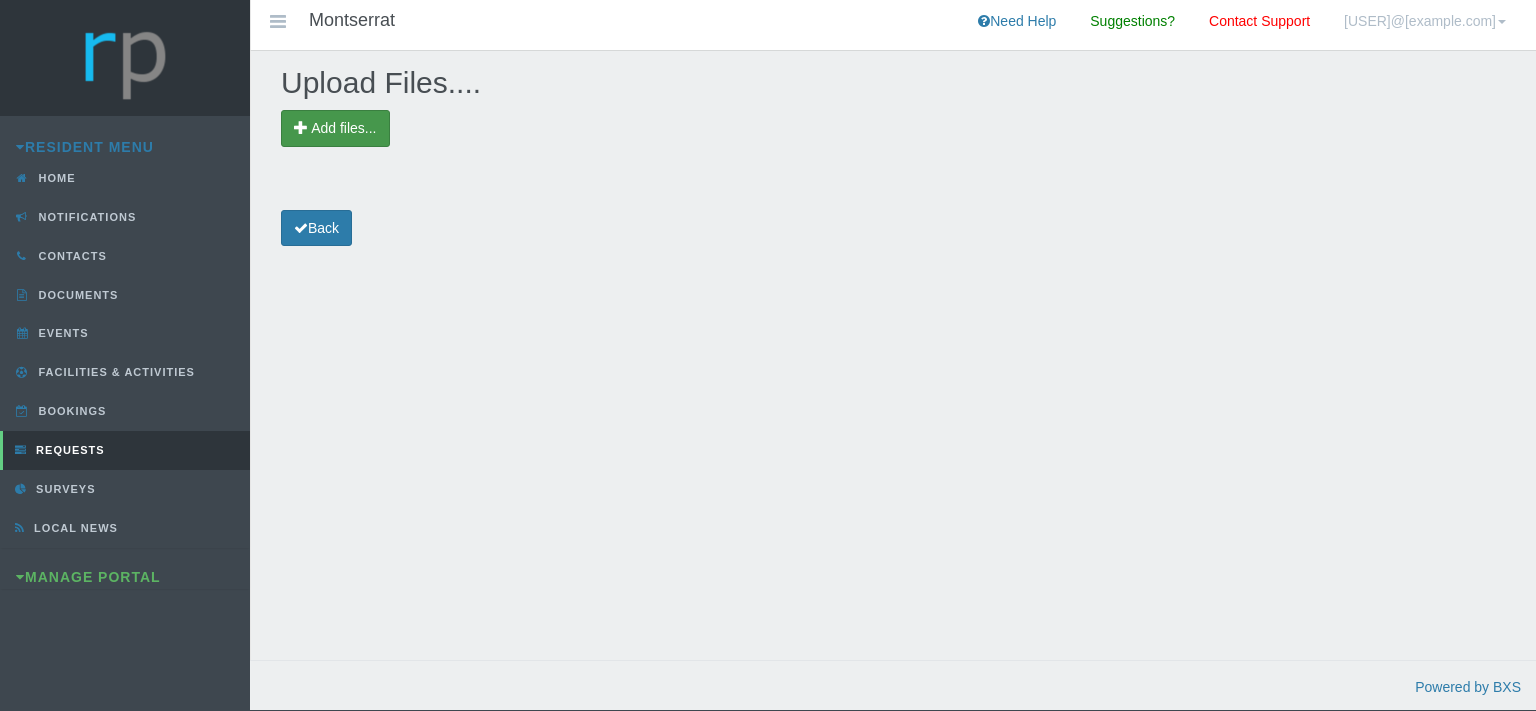 click on "Add files..." at bounding box center [335, 128] 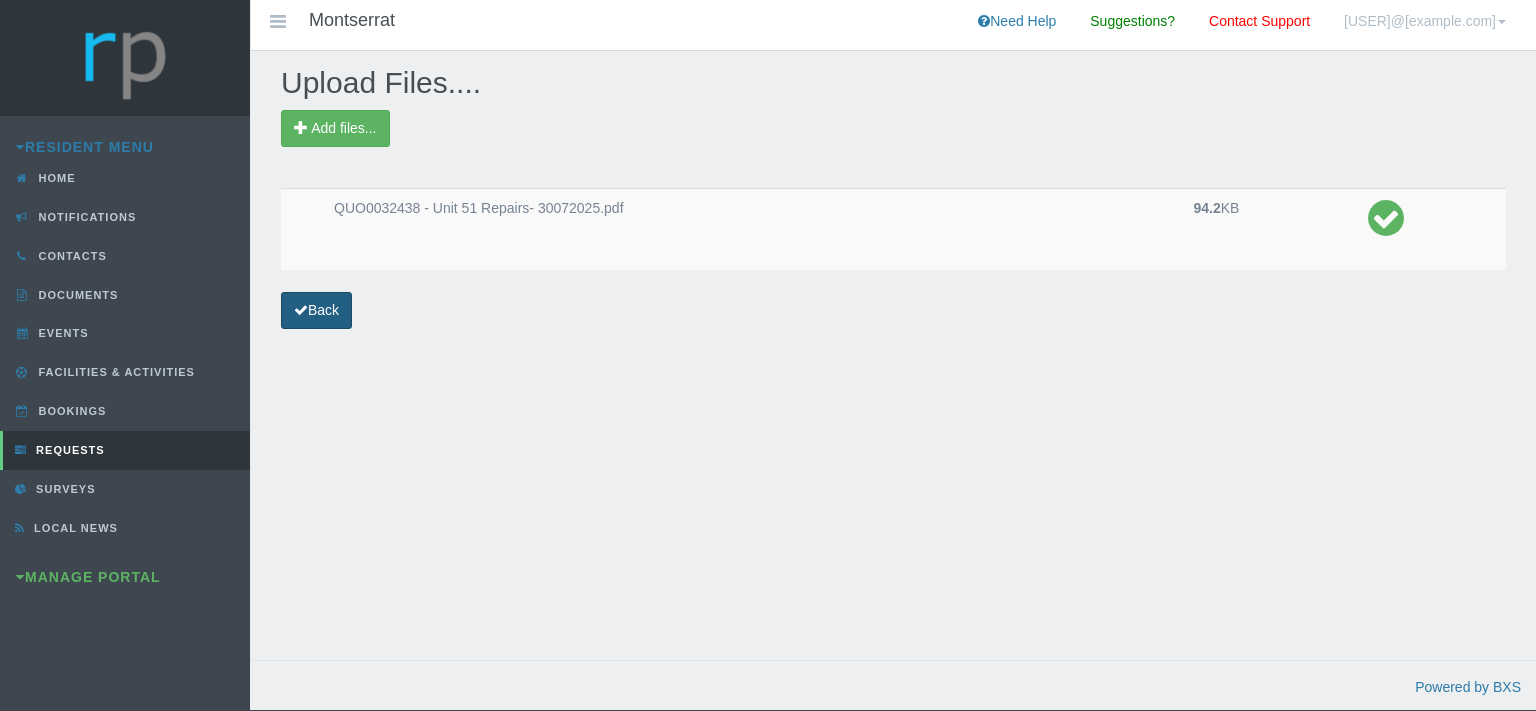 click on "Back" at bounding box center (316, 310) 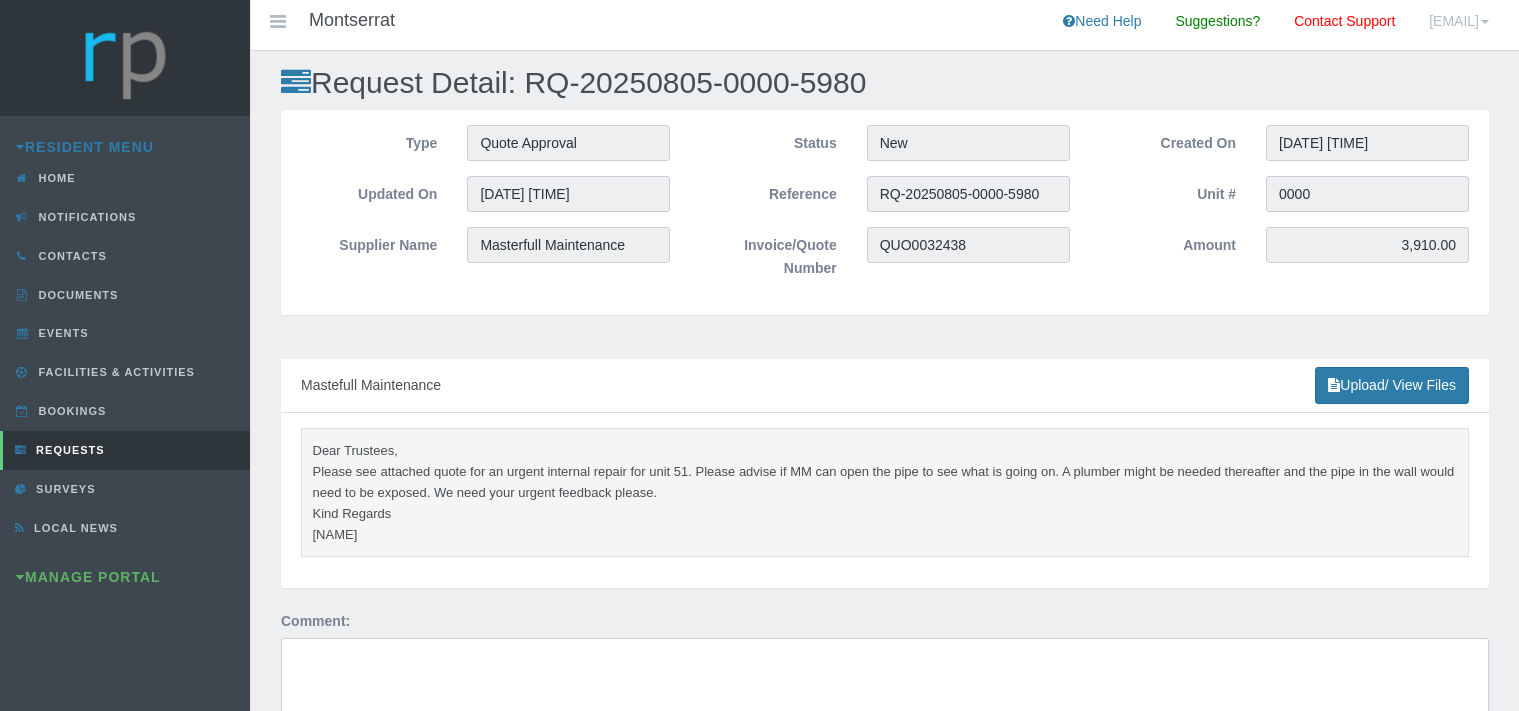 scroll, scrollTop: 0, scrollLeft: 0, axis: both 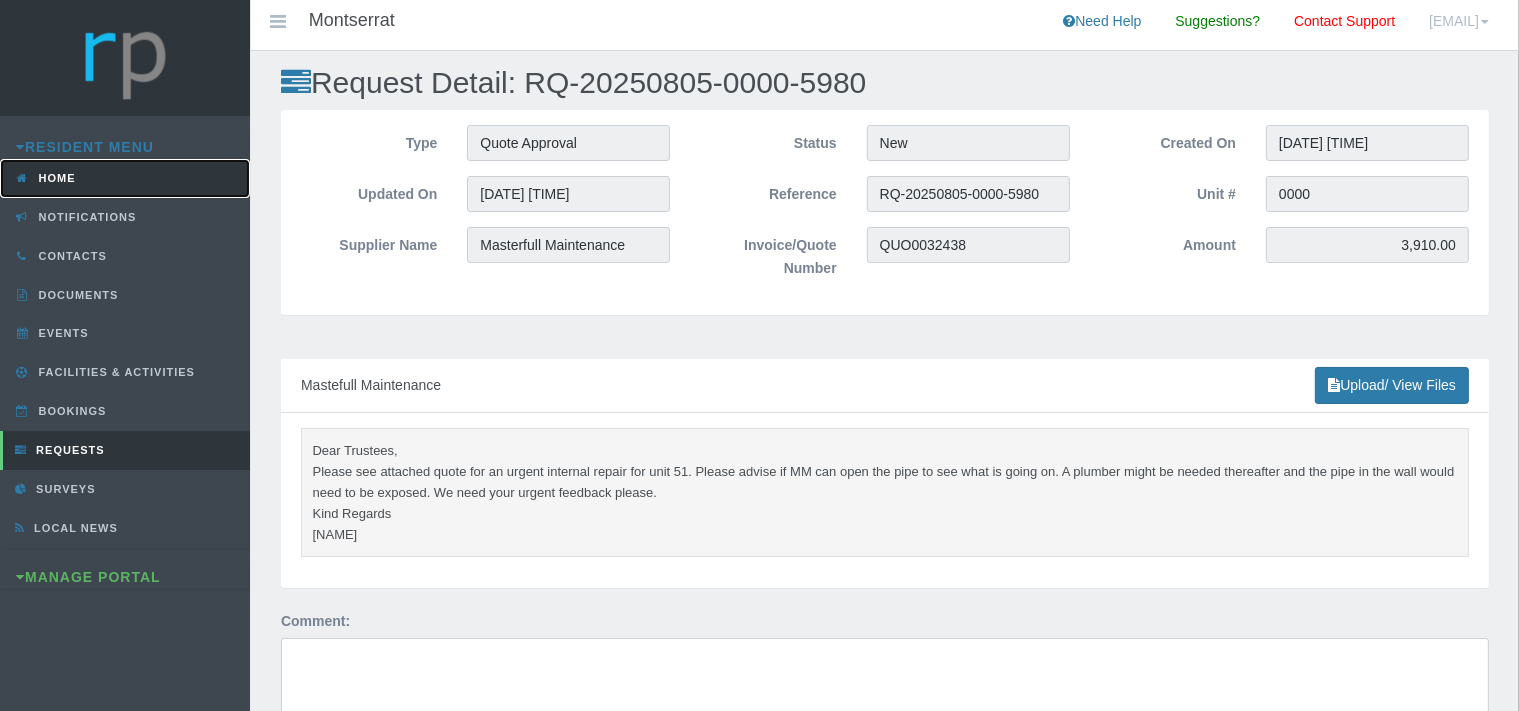 click on "Home" at bounding box center [125, 178] 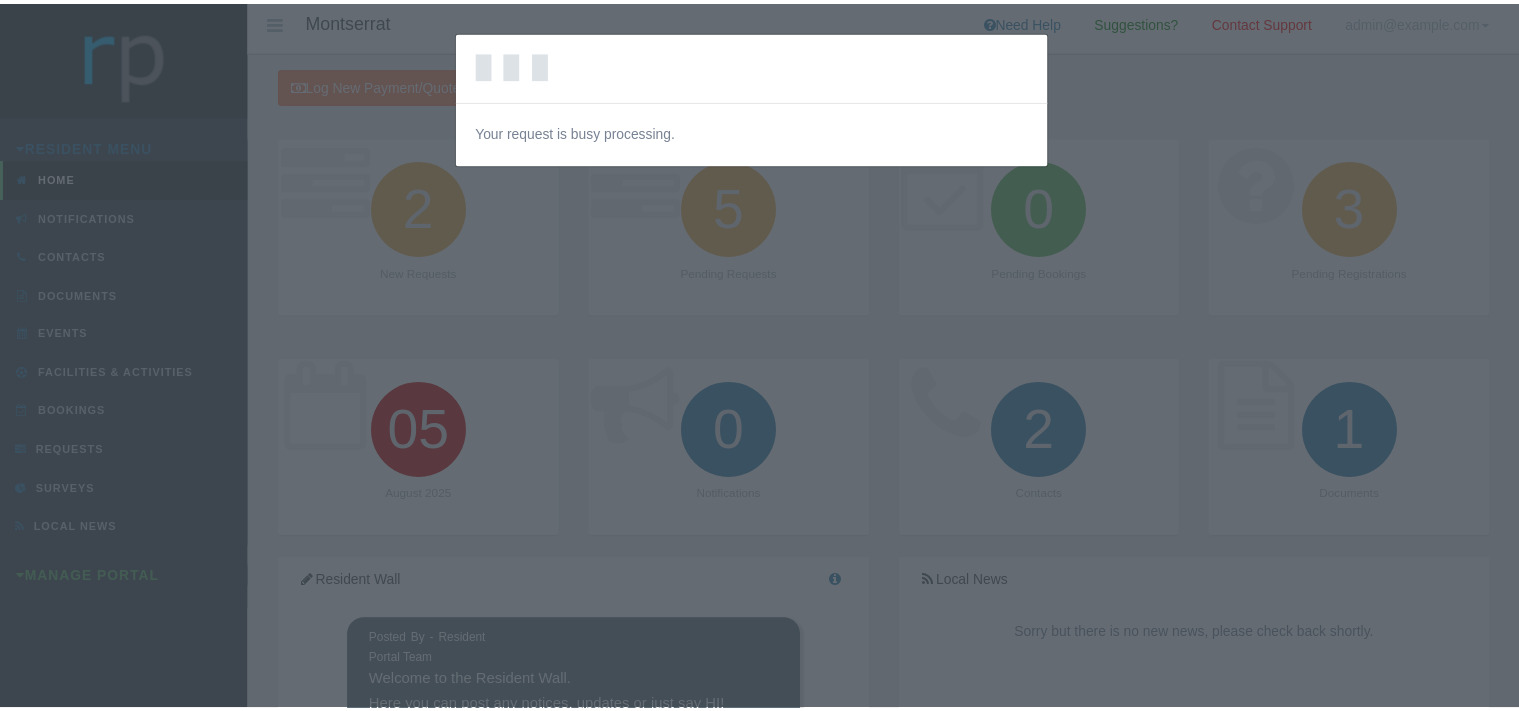 scroll, scrollTop: 0, scrollLeft: 0, axis: both 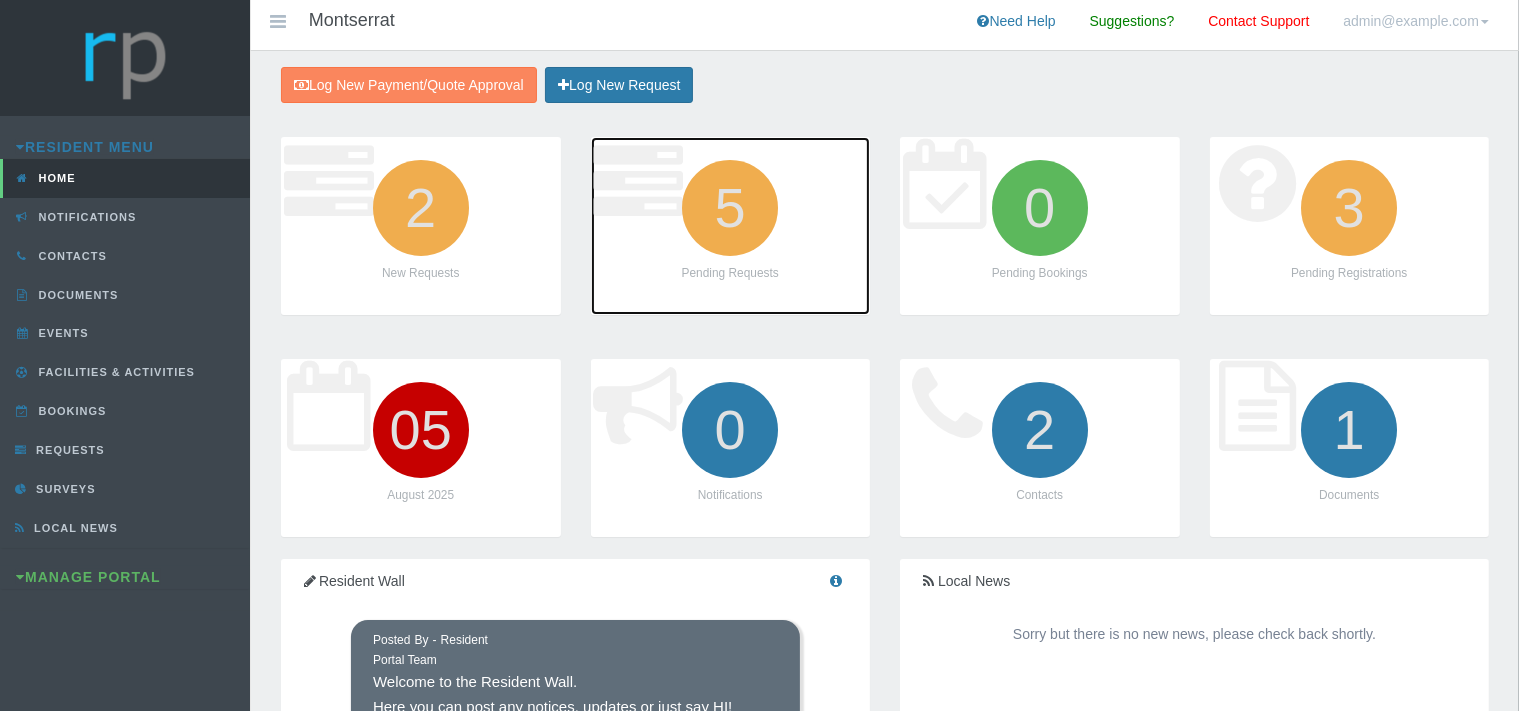 click on "5" at bounding box center (730, 208) 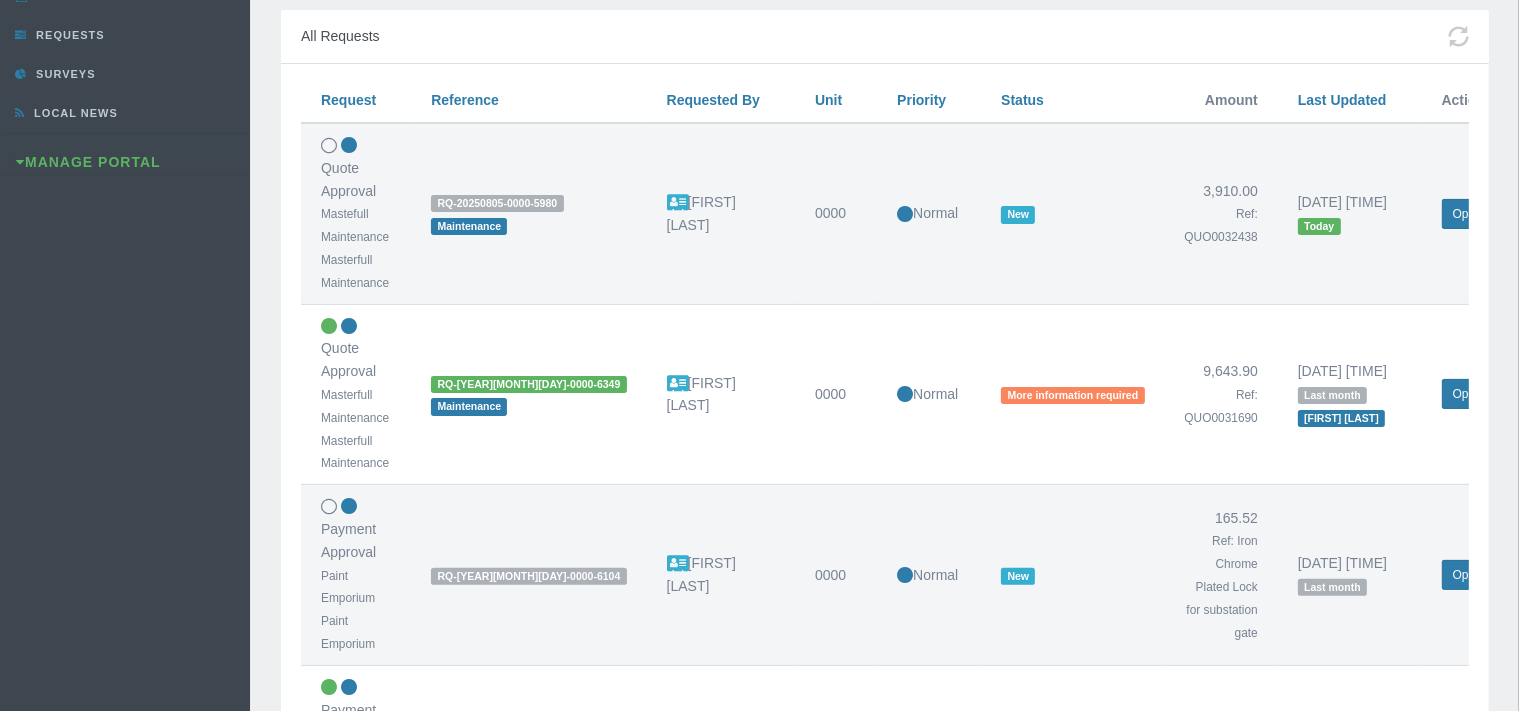 scroll, scrollTop: 422, scrollLeft: 0, axis: vertical 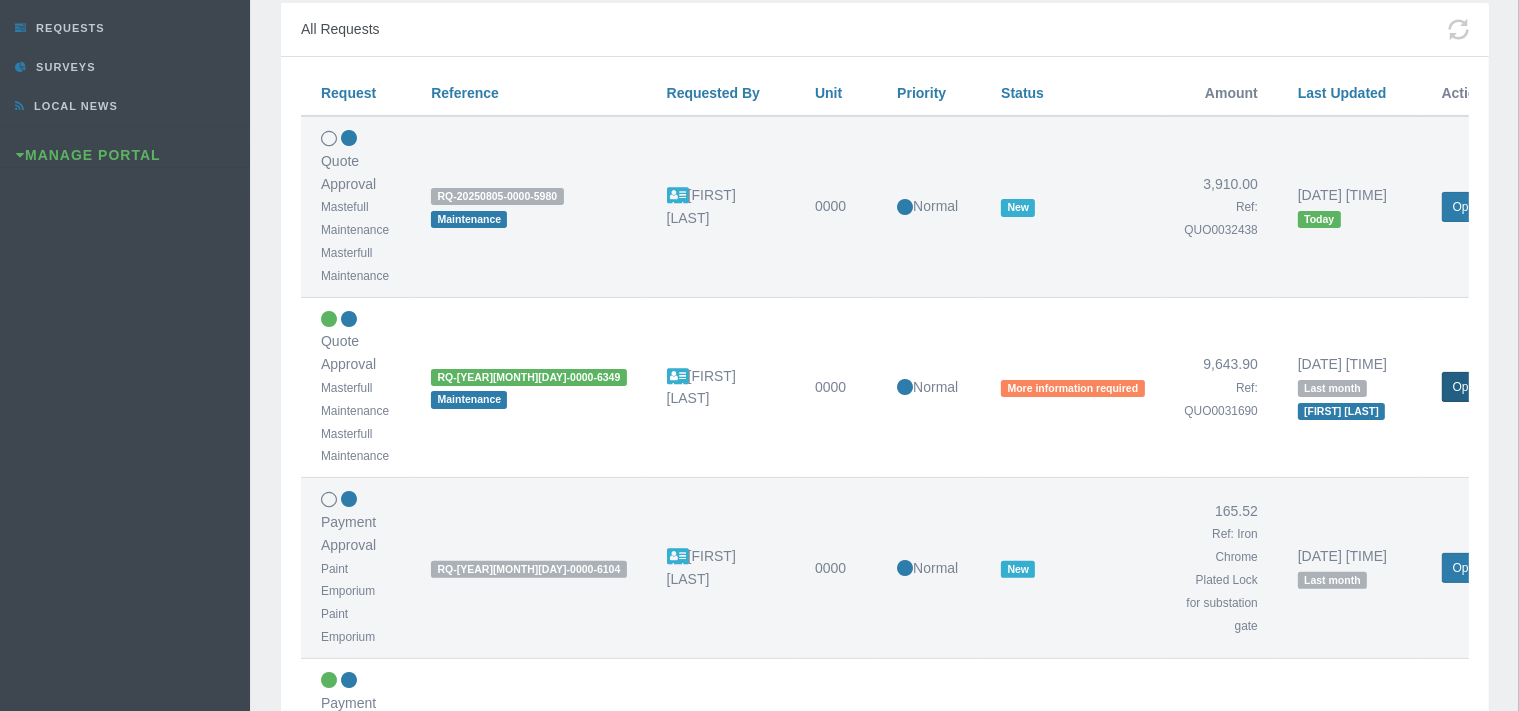 click on "Open Request" at bounding box center [1491, 387] 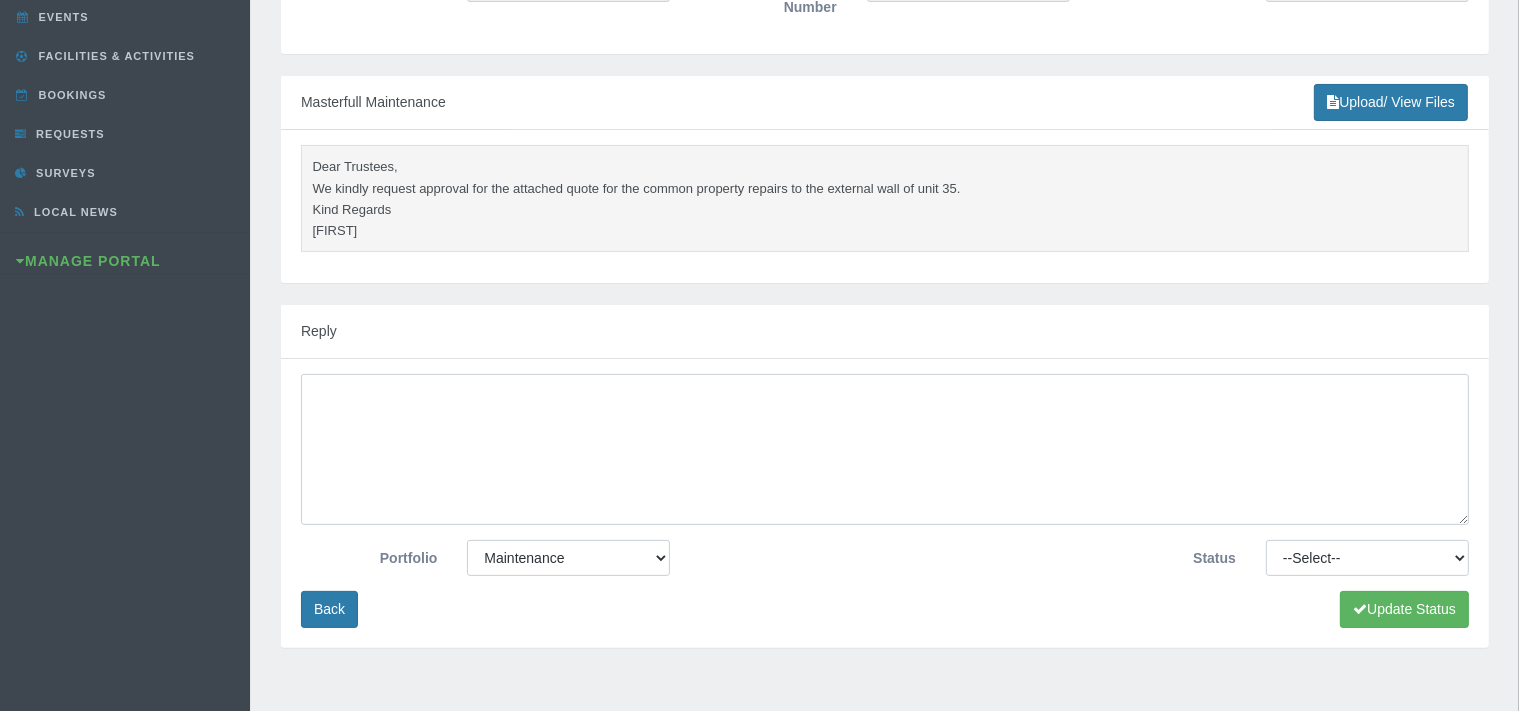 scroll, scrollTop: 422, scrollLeft: 0, axis: vertical 